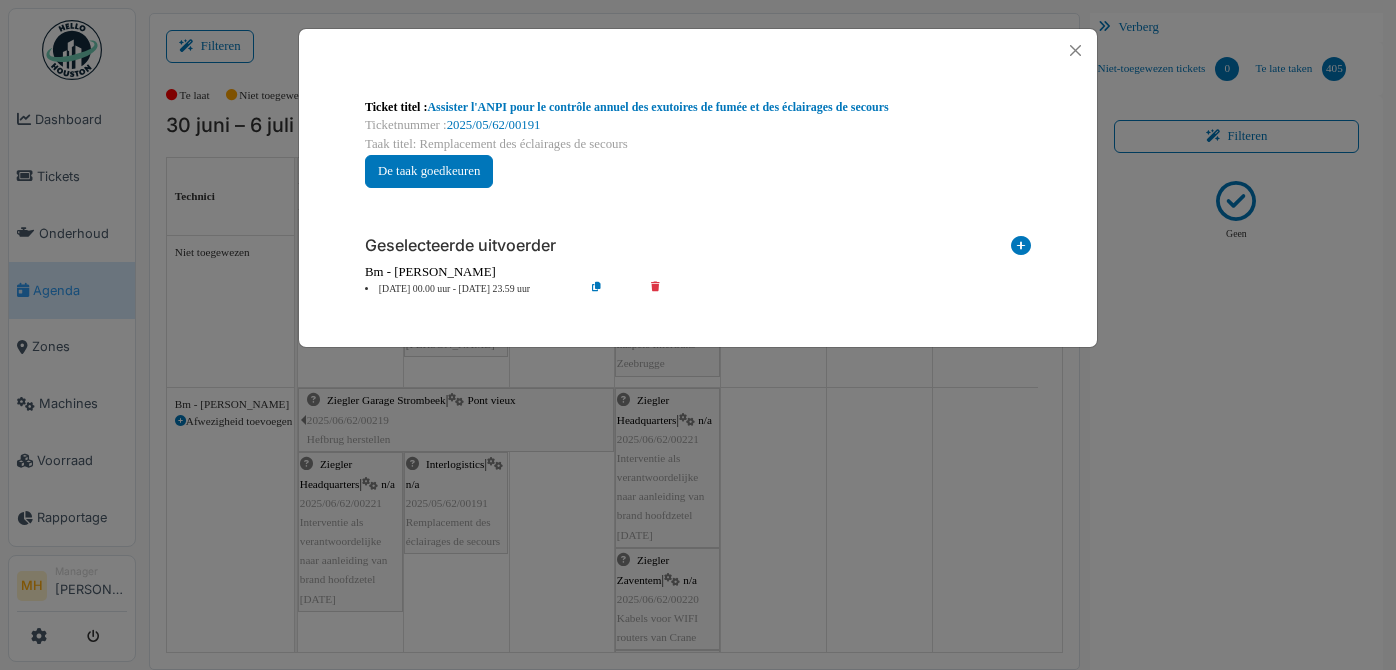 scroll, scrollTop: 0, scrollLeft: 0, axis: both 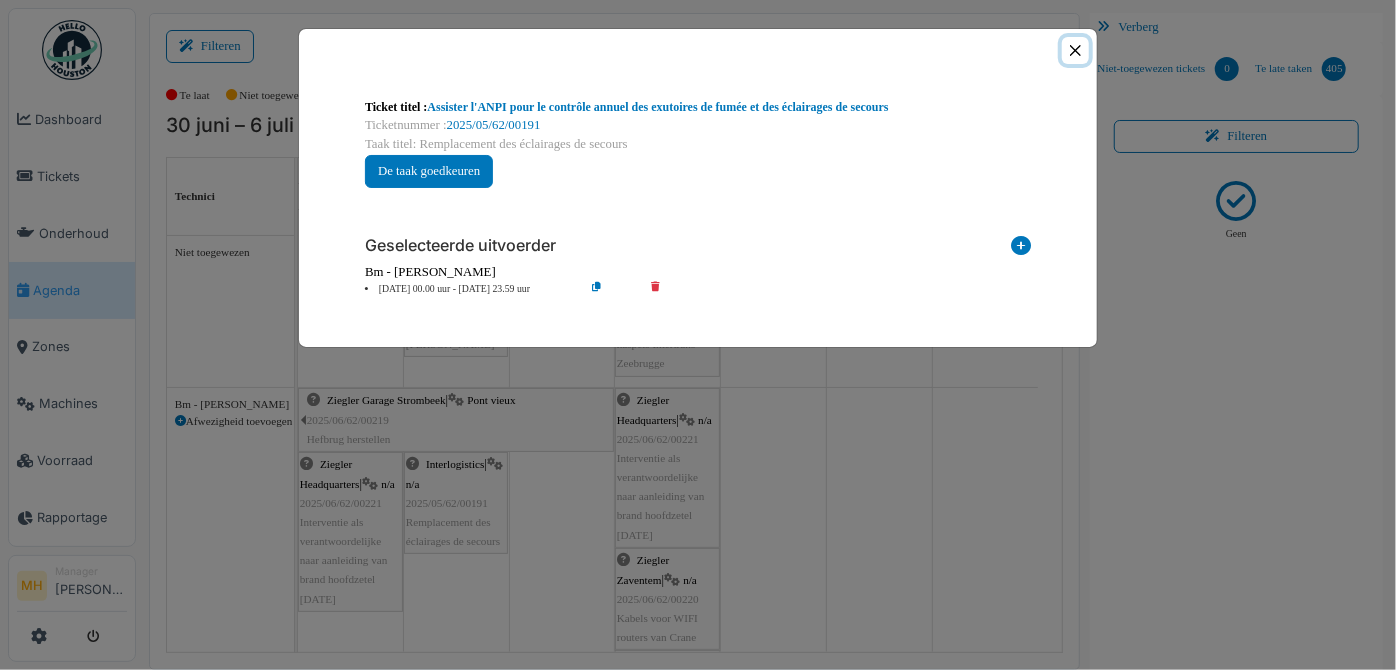 click at bounding box center [1075, 50] 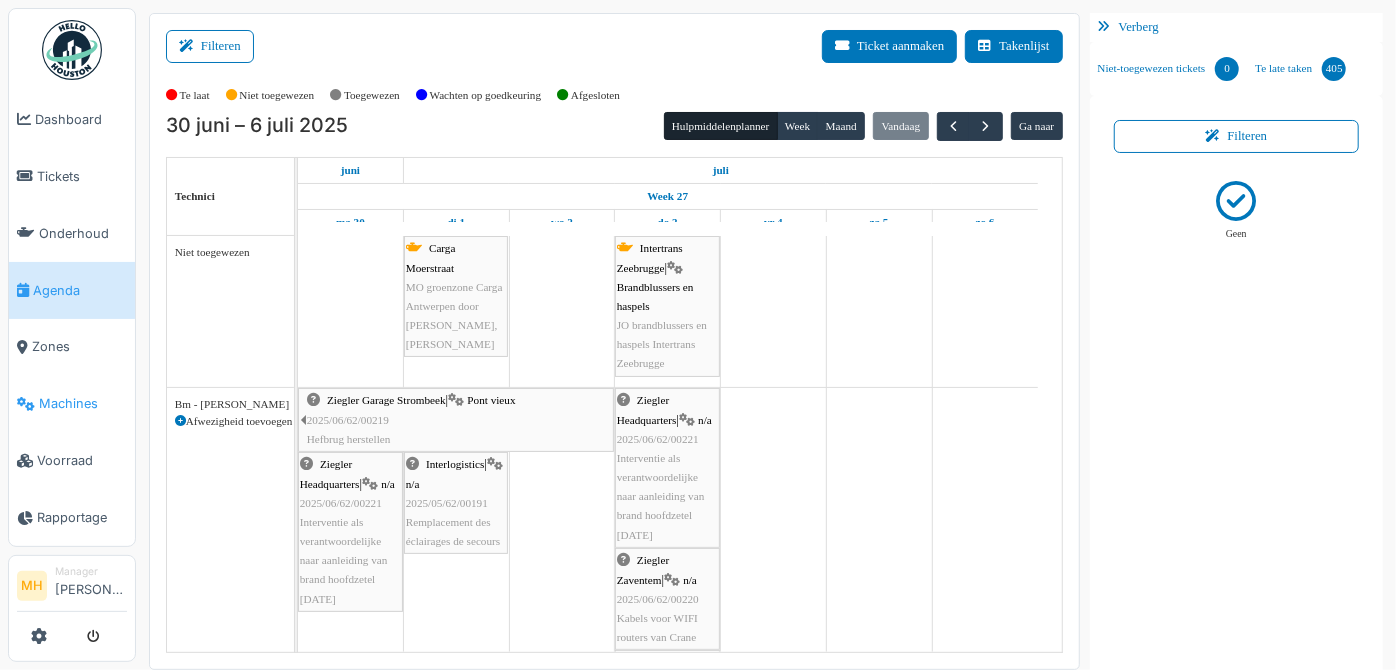click on "Machines" at bounding box center (83, 403) 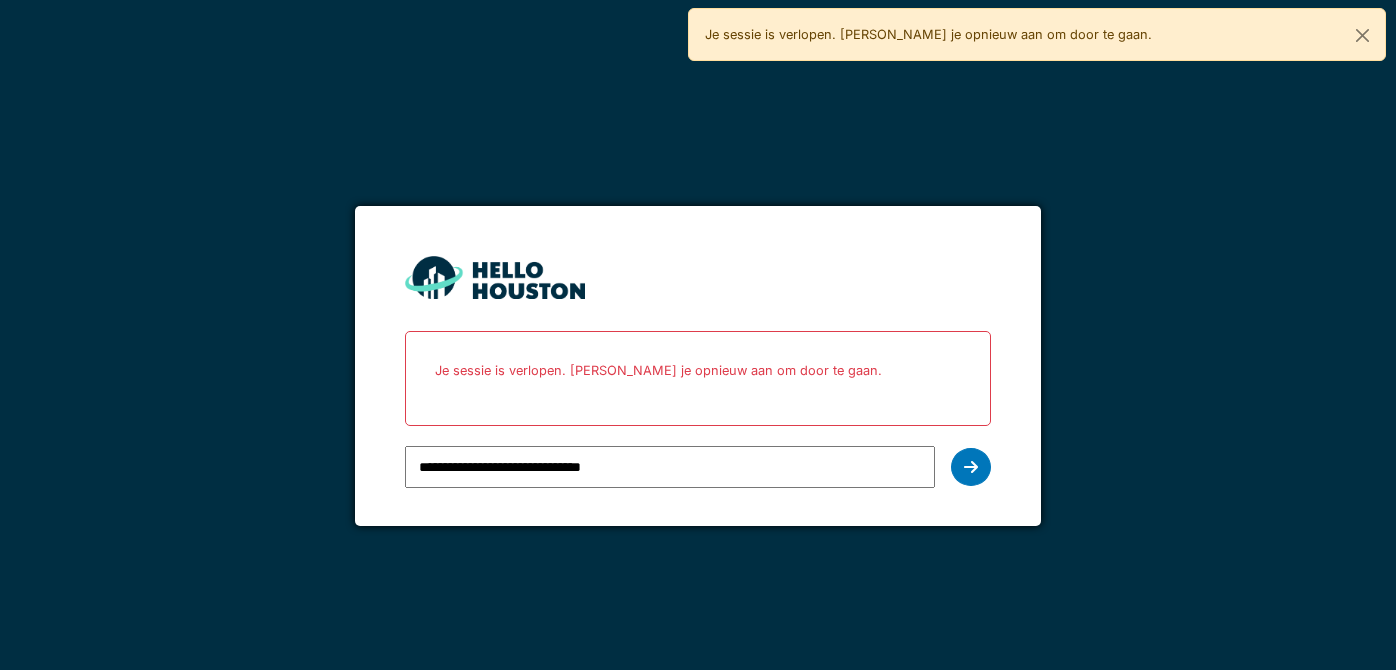 scroll, scrollTop: 0, scrollLeft: 0, axis: both 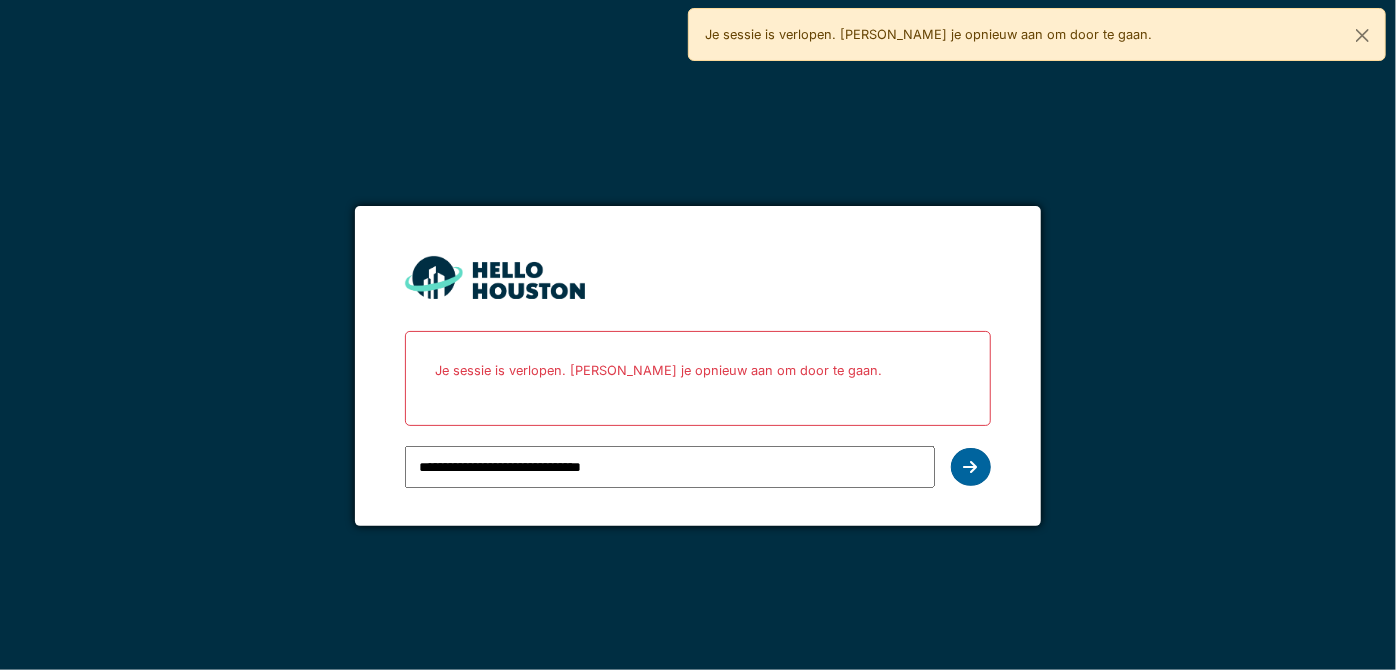 click at bounding box center [971, 467] 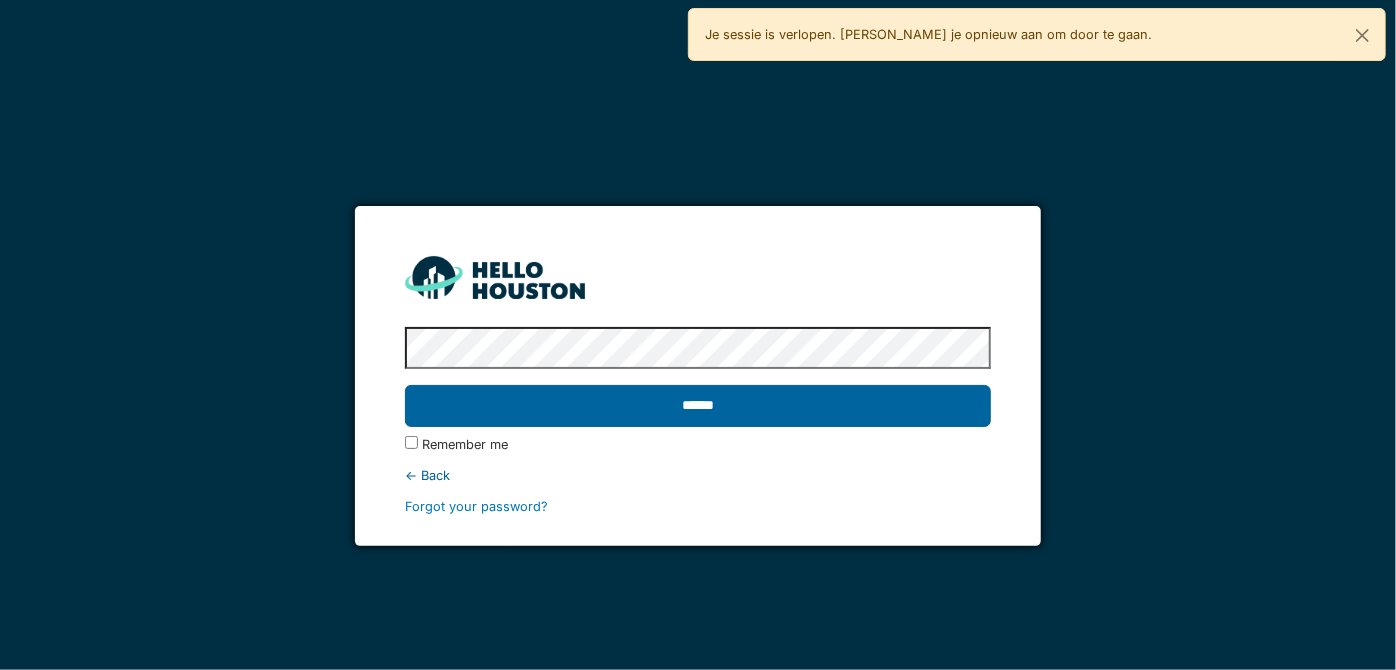 click on "******" at bounding box center [697, 406] 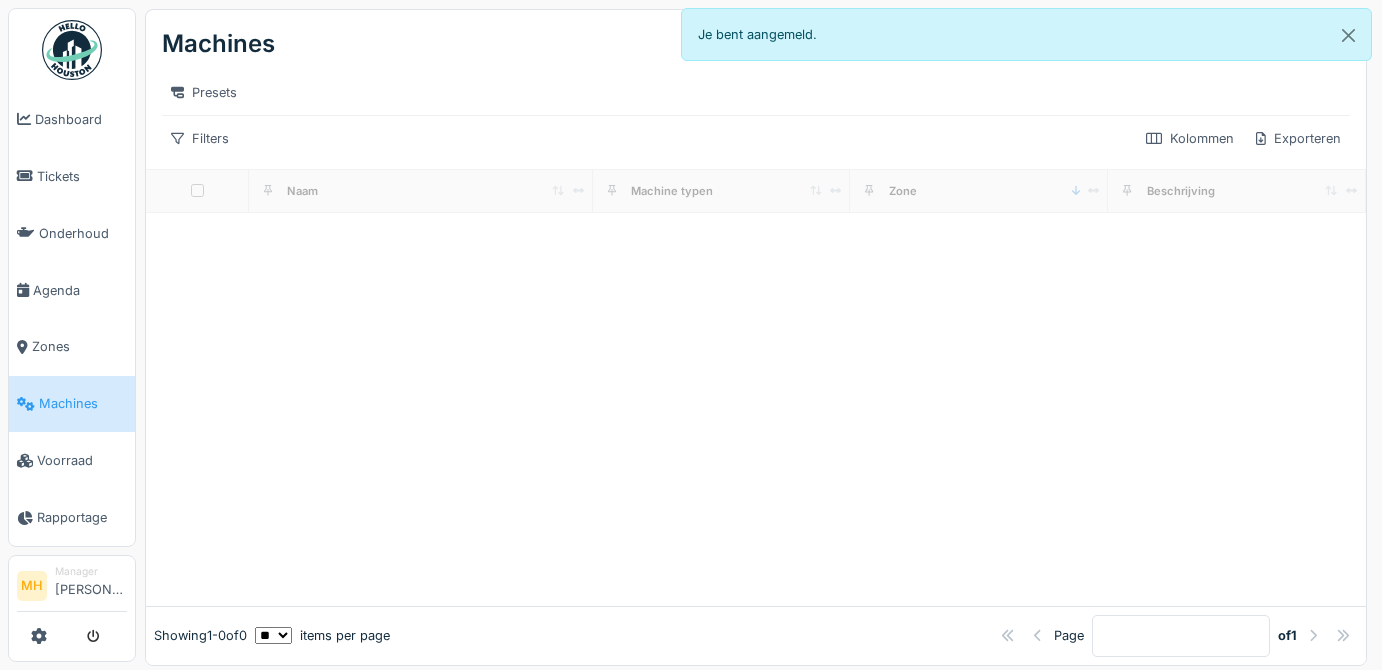 scroll, scrollTop: 0, scrollLeft: 0, axis: both 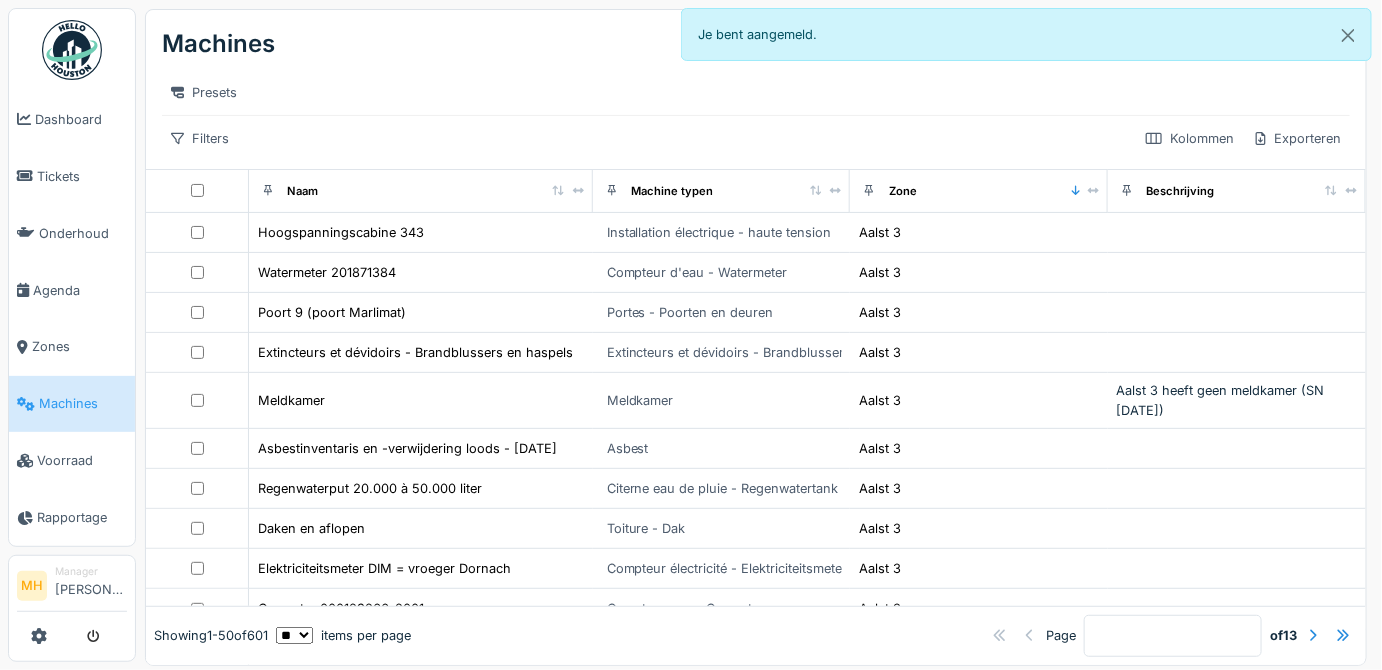 click on "Machines" at bounding box center [83, 403] 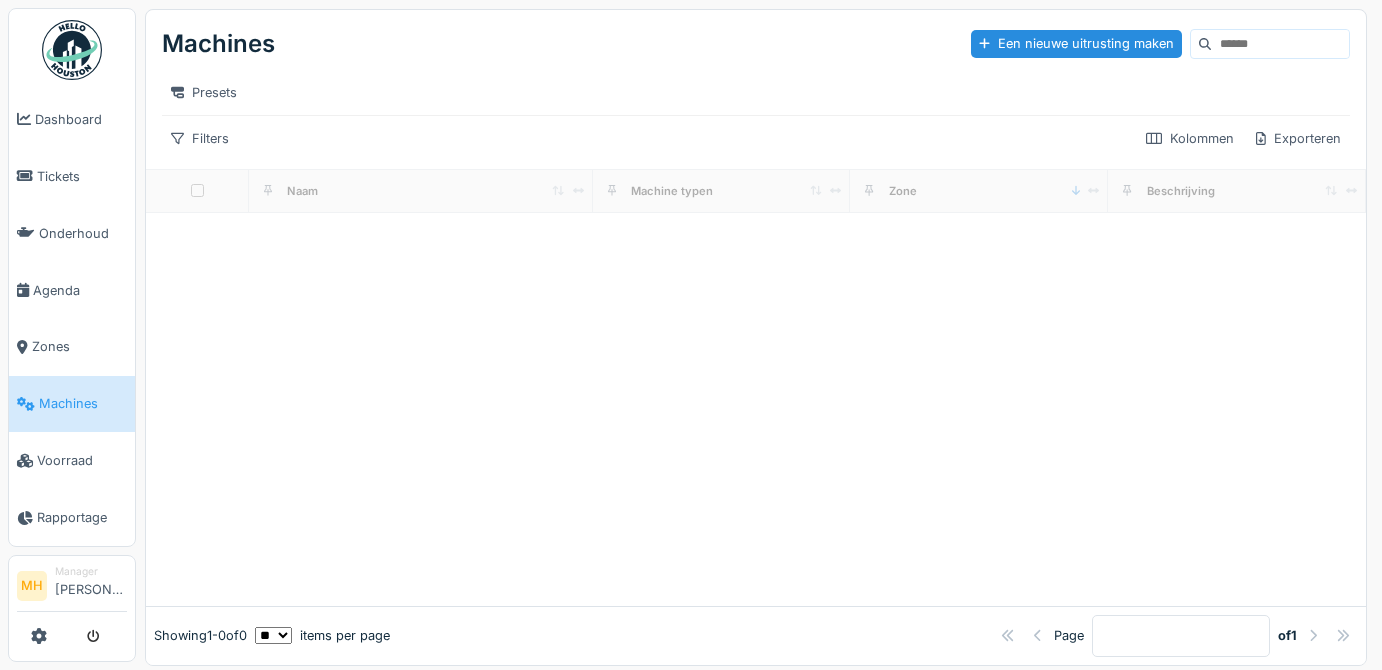 scroll, scrollTop: 0, scrollLeft: 0, axis: both 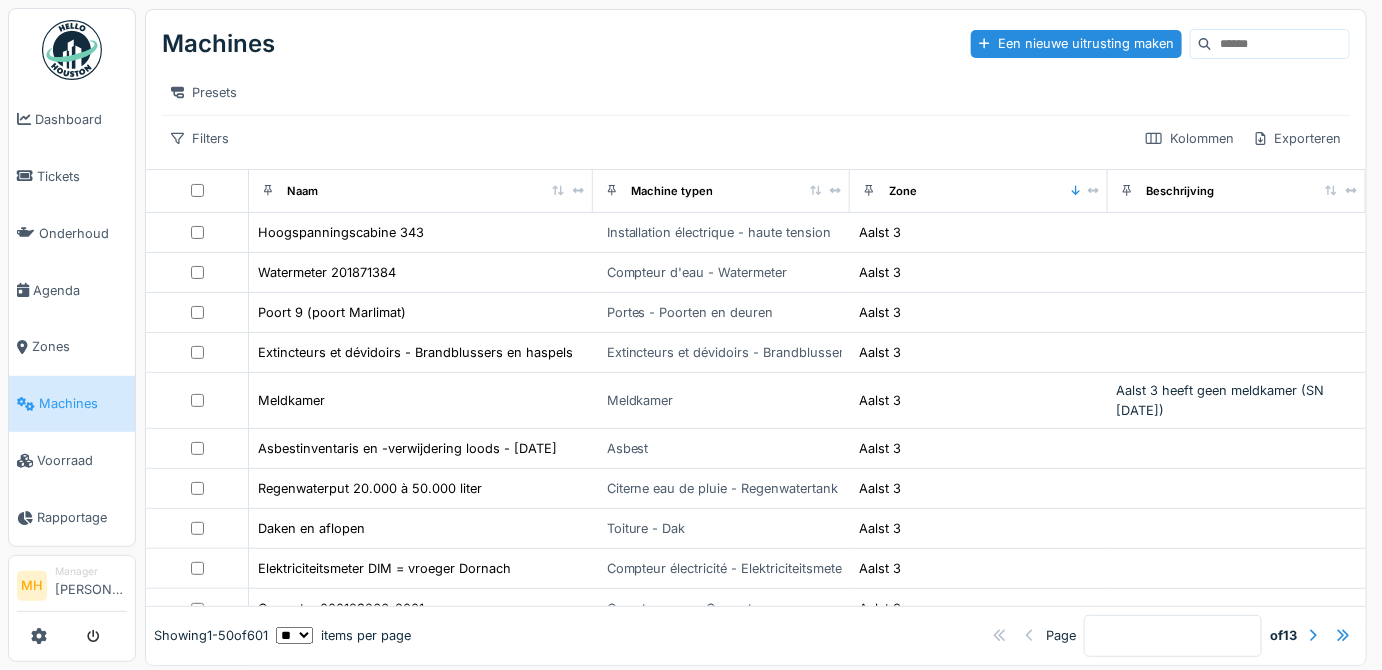 click at bounding box center [1280, 44] 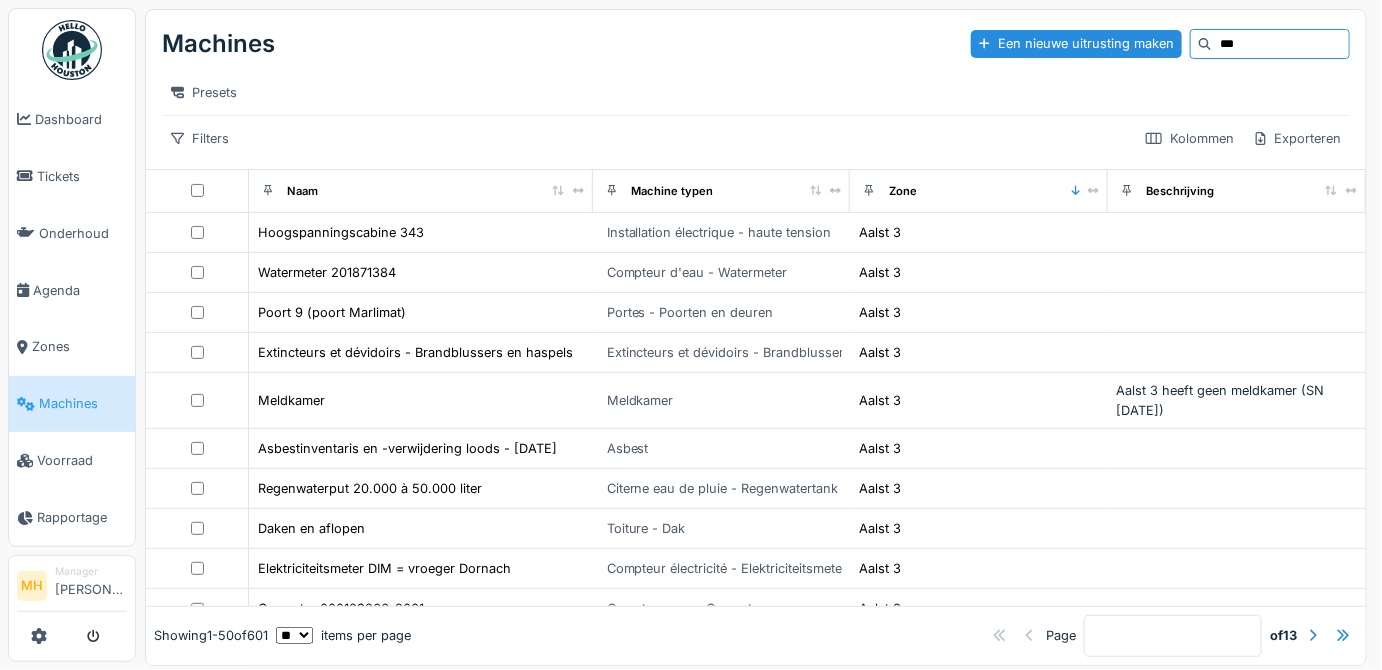 type on "***" 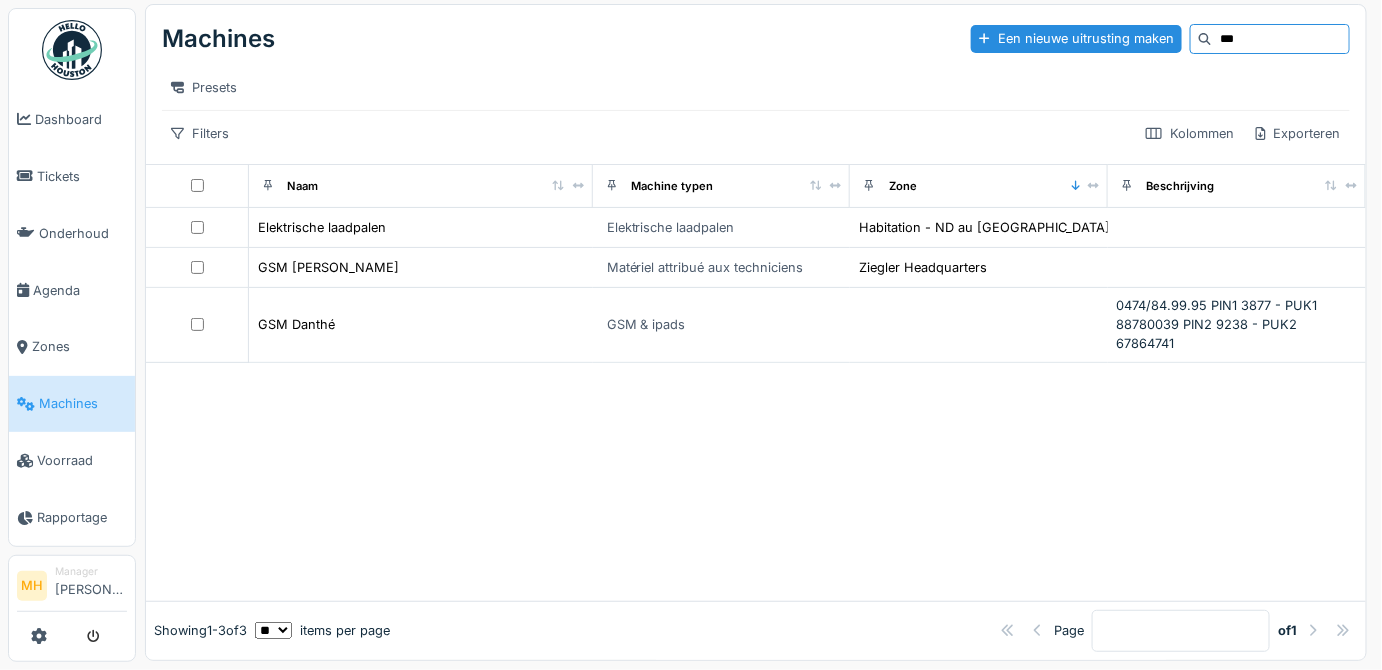 scroll, scrollTop: 0, scrollLeft: 0, axis: both 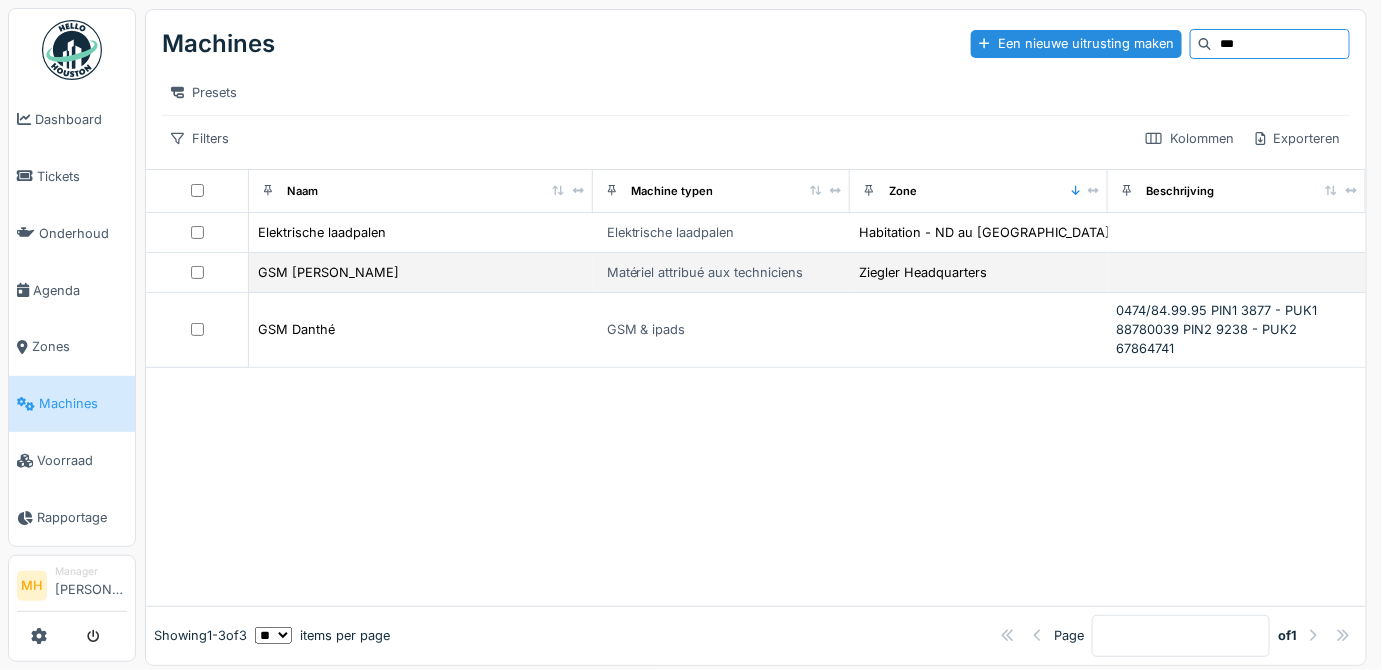 click on "GSM [PERSON_NAME]" at bounding box center (421, 272) 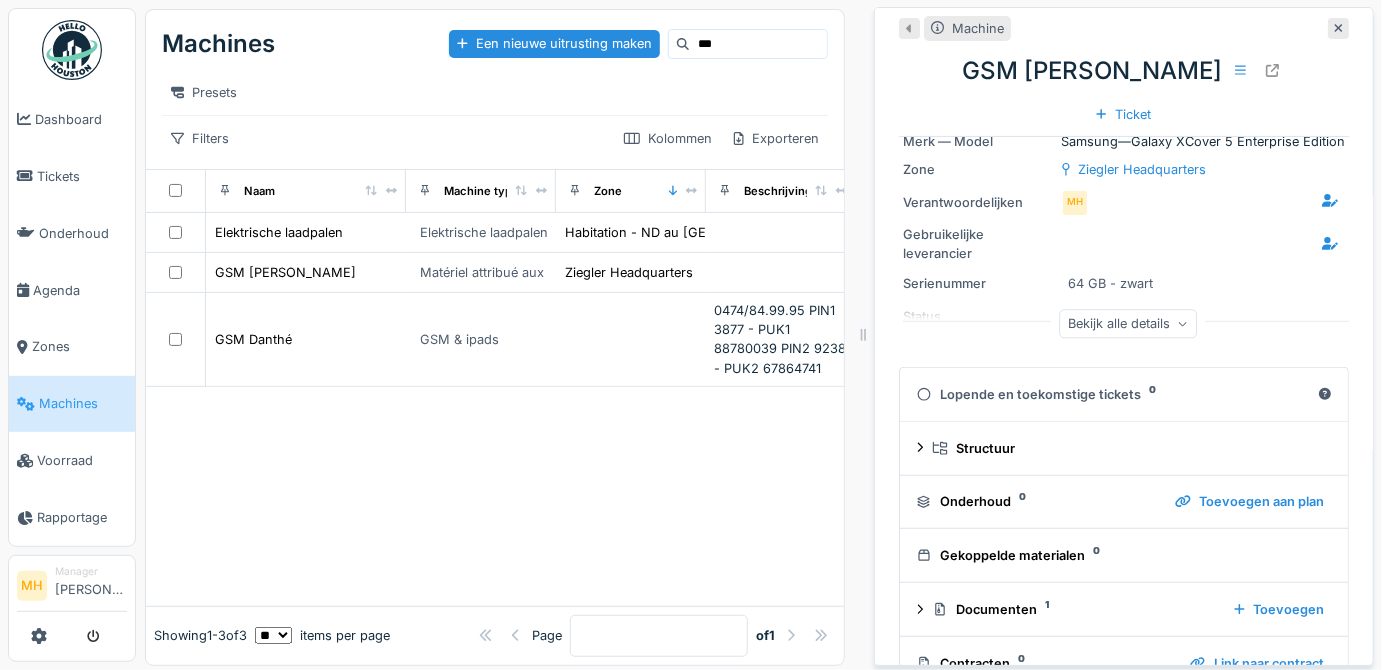 scroll, scrollTop: 0, scrollLeft: 0, axis: both 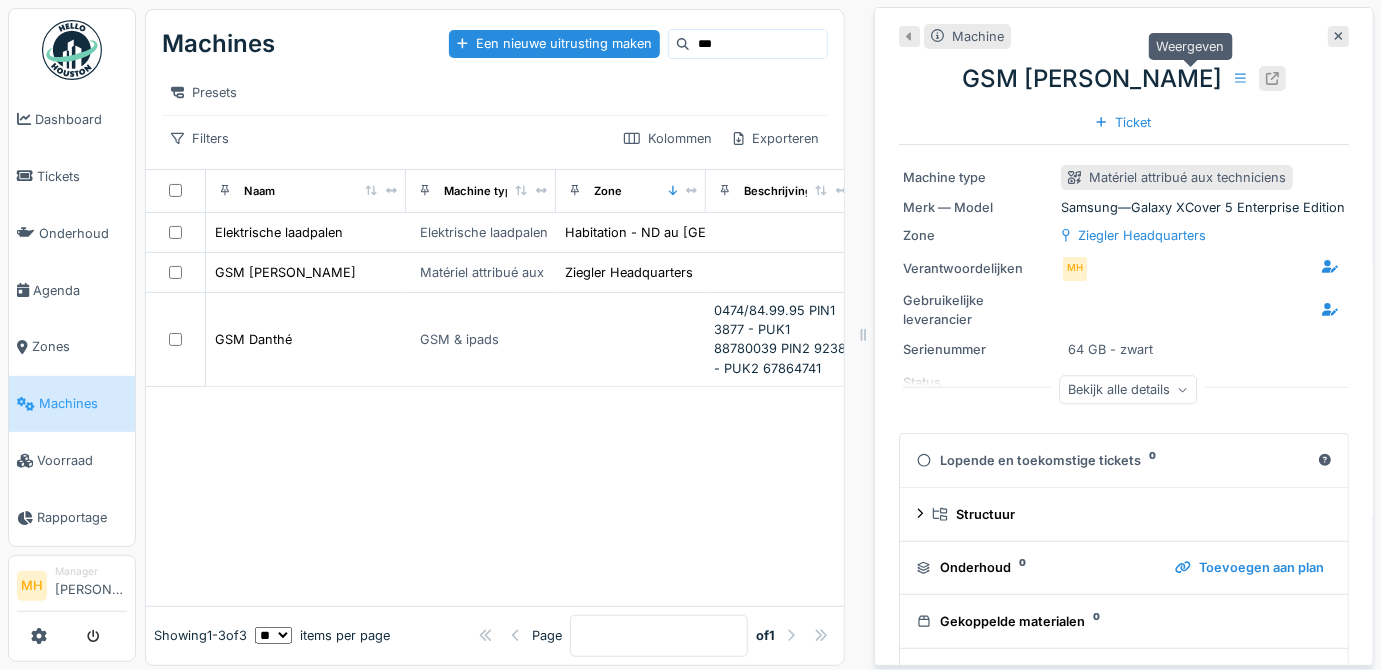 click 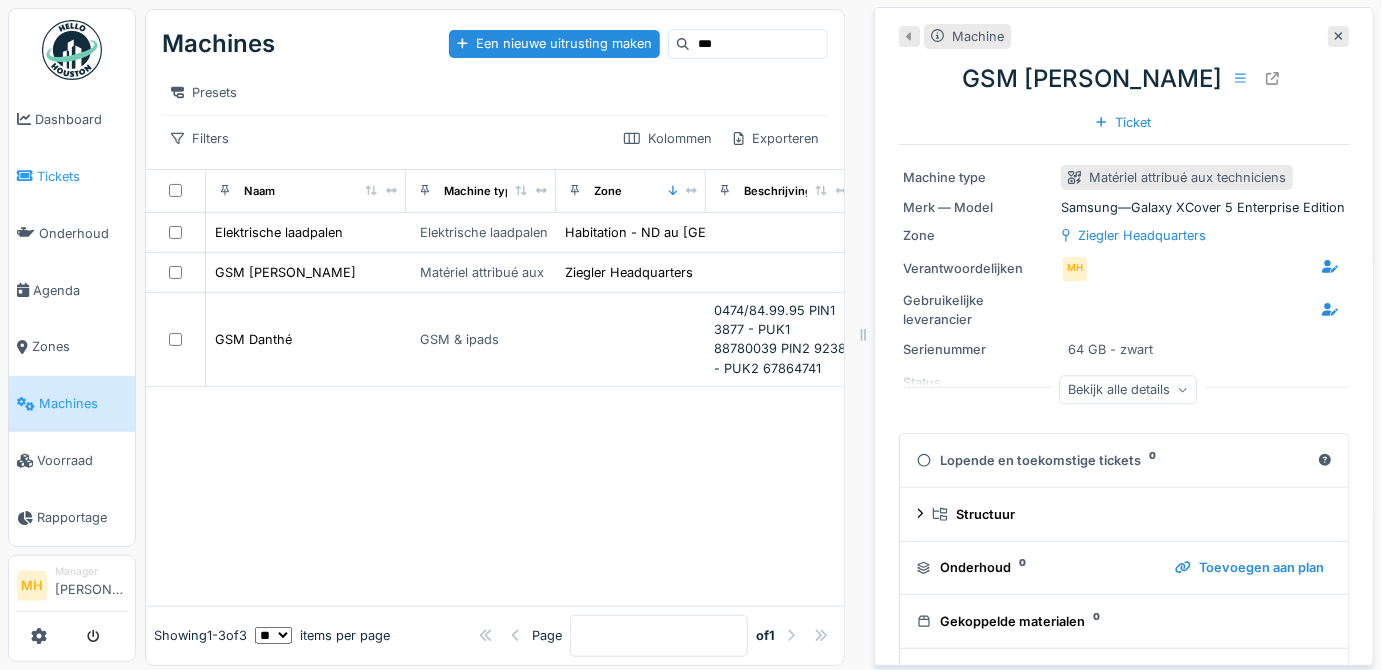 click on "Tickets" at bounding box center [82, 176] 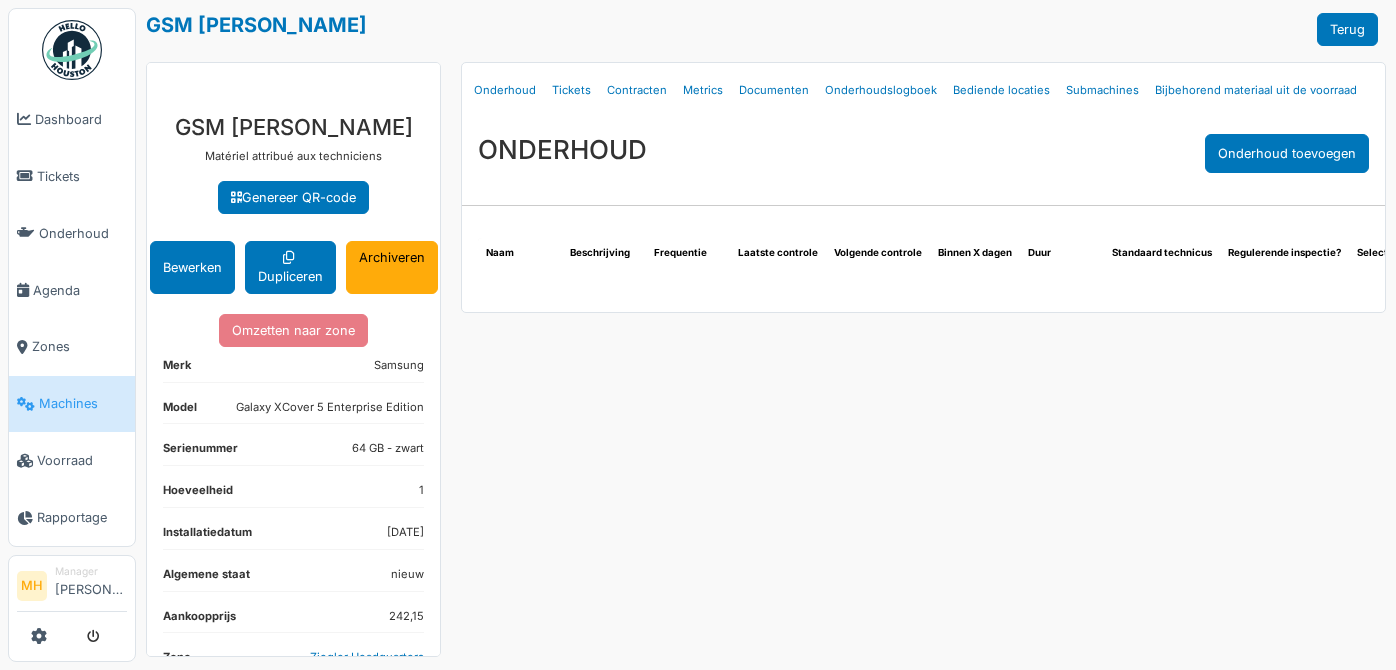 scroll, scrollTop: 0, scrollLeft: 0, axis: both 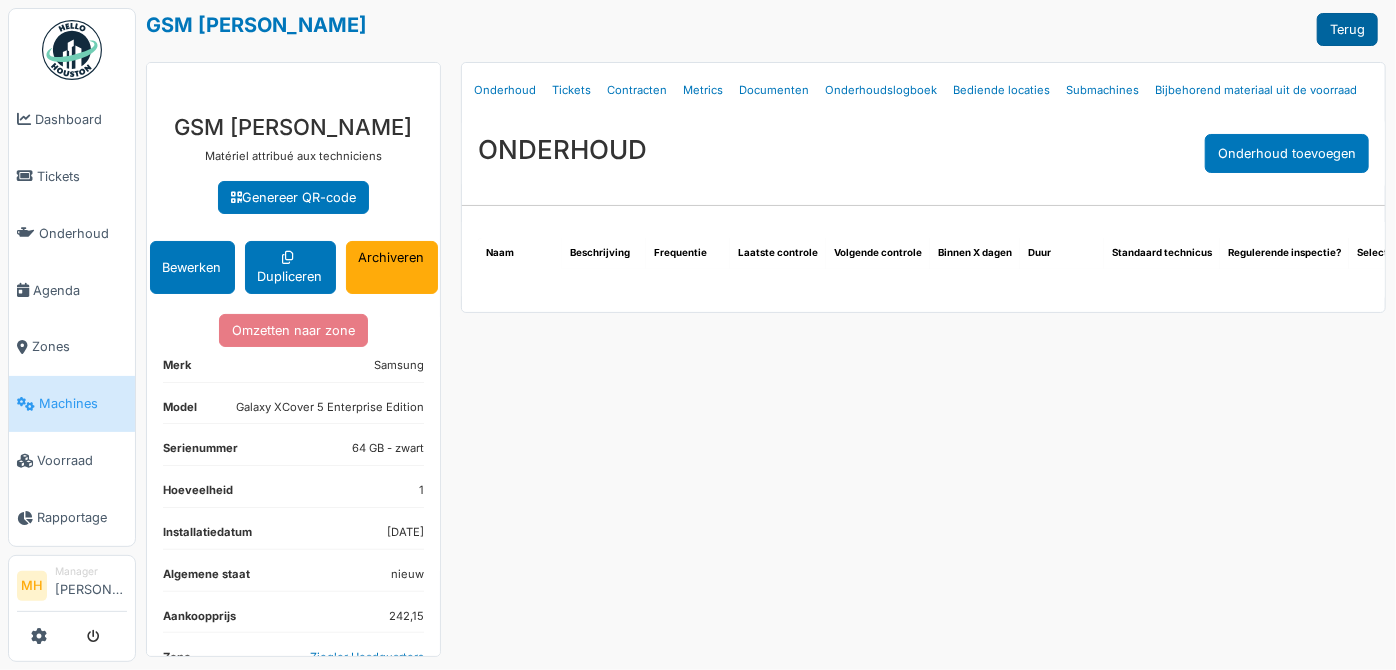 click on "Terug" at bounding box center (1347, 29) 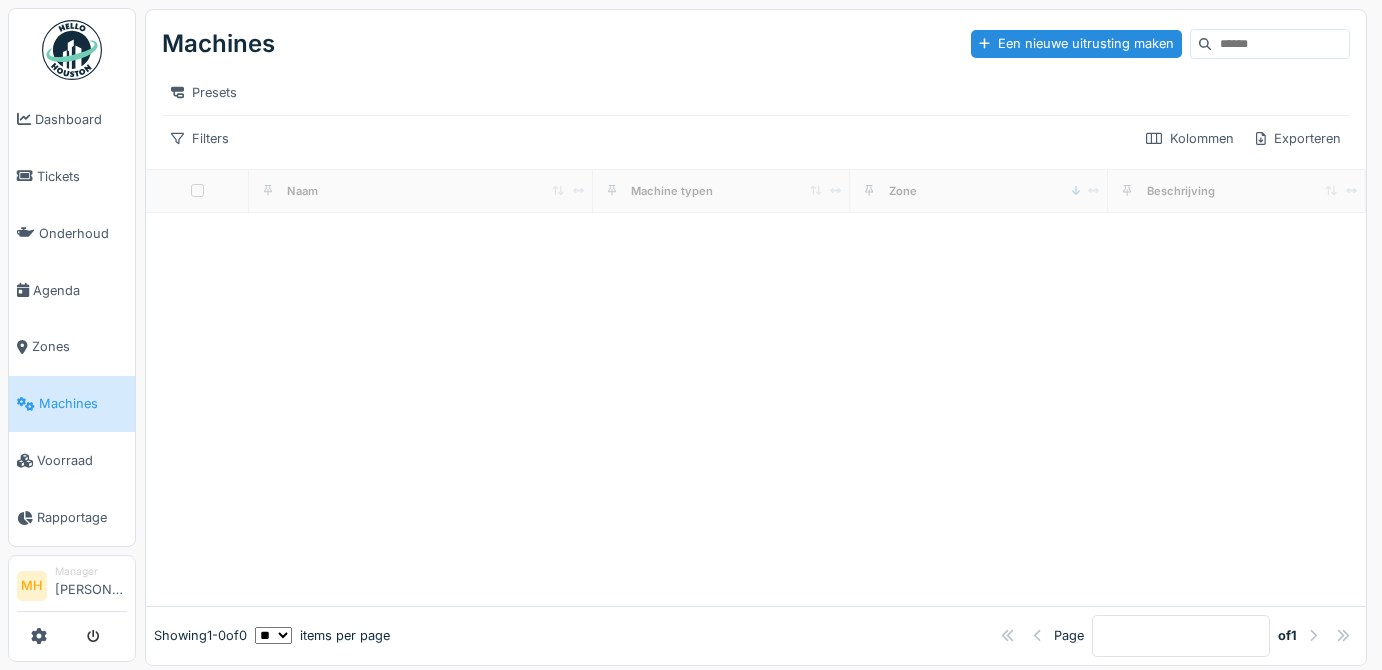 scroll, scrollTop: 0, scrollLeft: 0, axis: both 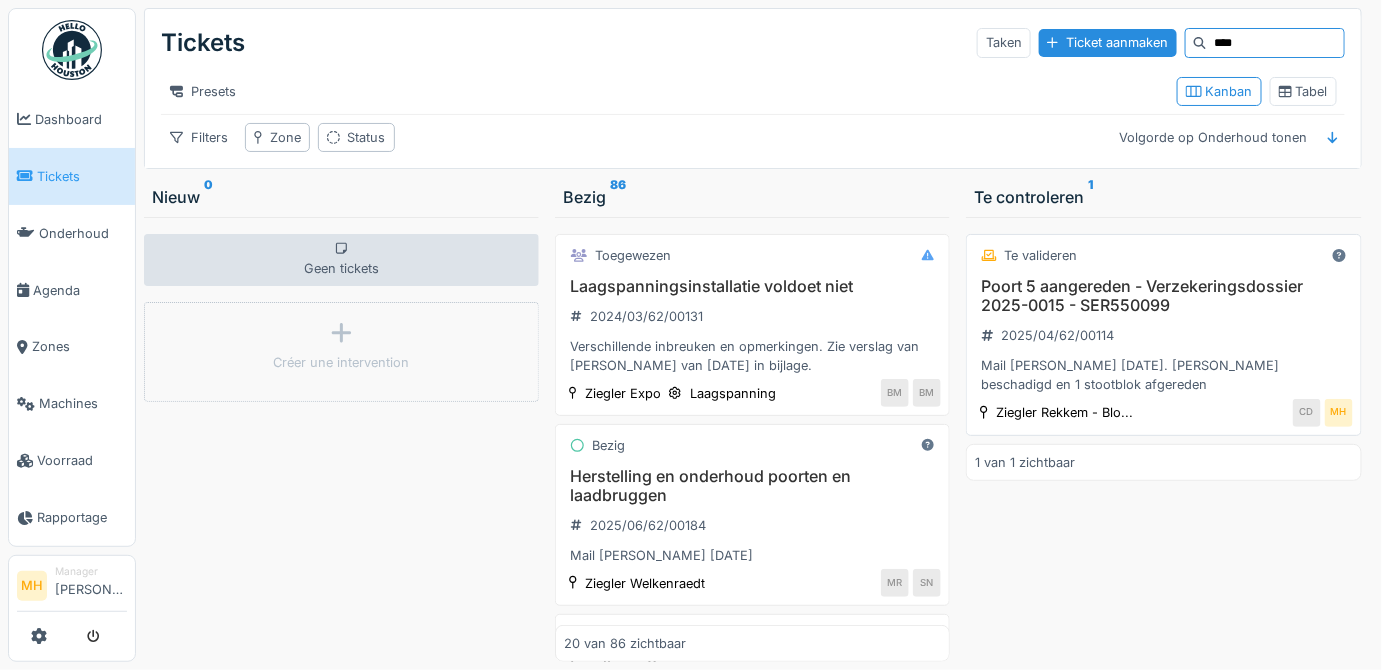 click on "Poort 5 aangereden - Verzekeringsdossier 2025-0015 - SER550099" at bounding box center (1163, 296) 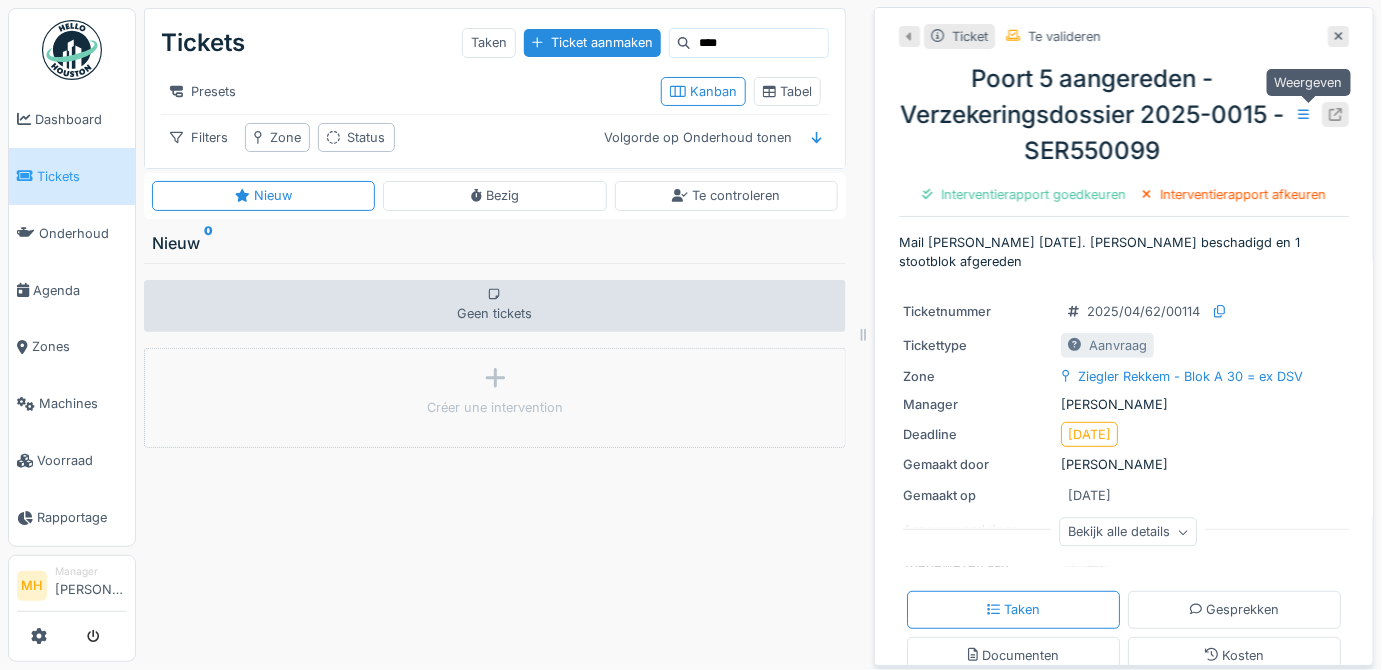 click 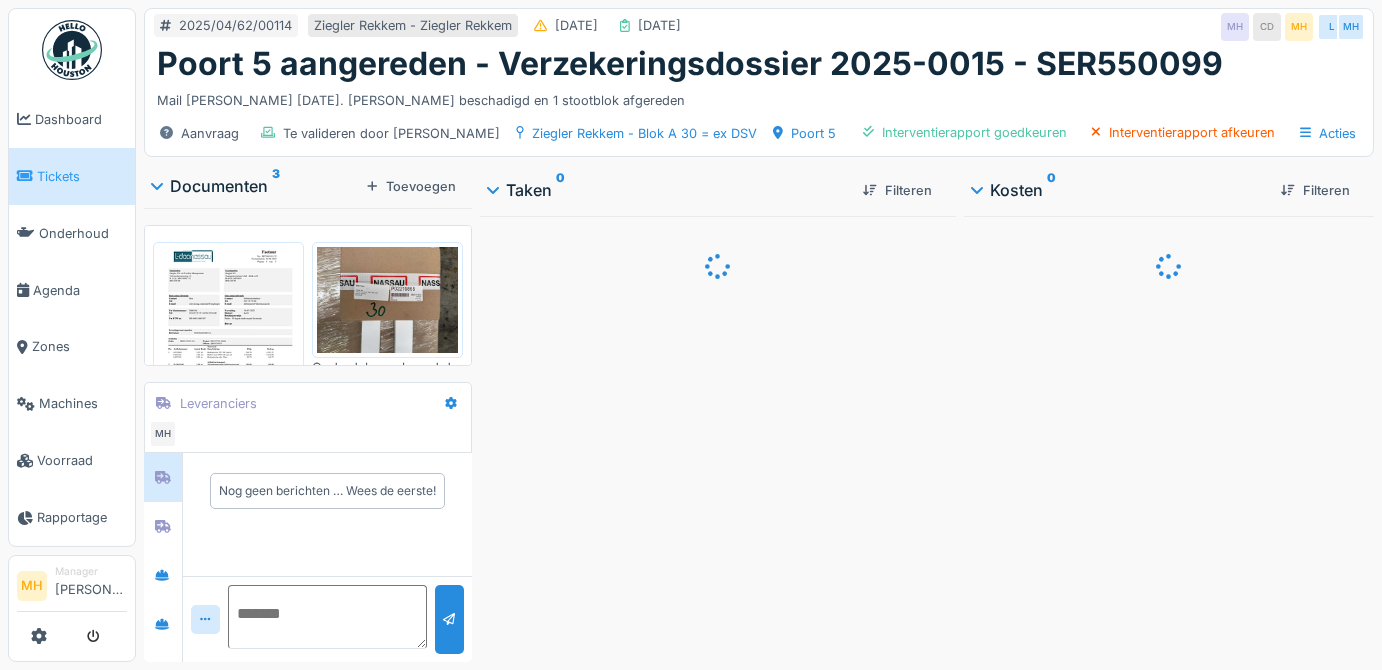 scroll, scrollTop: 0, scrollLeft: 0, axis: both 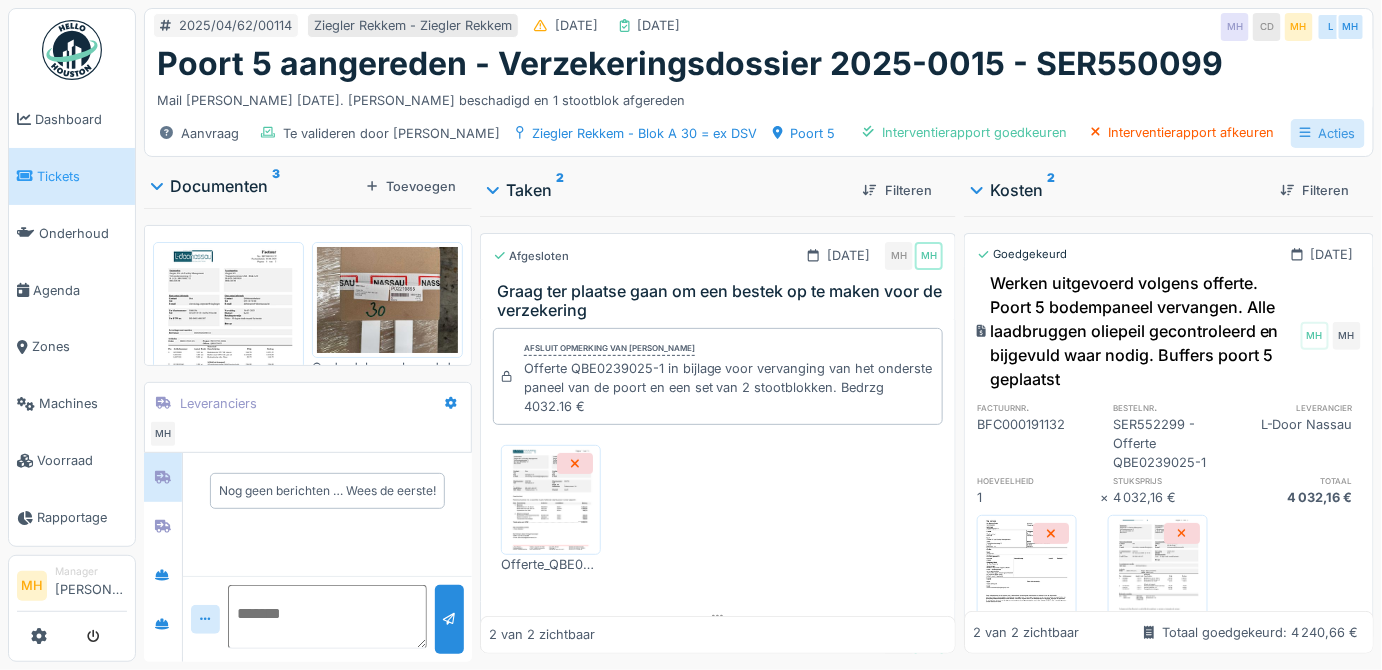 click on "Acties" at bounding box center [1328, 133] 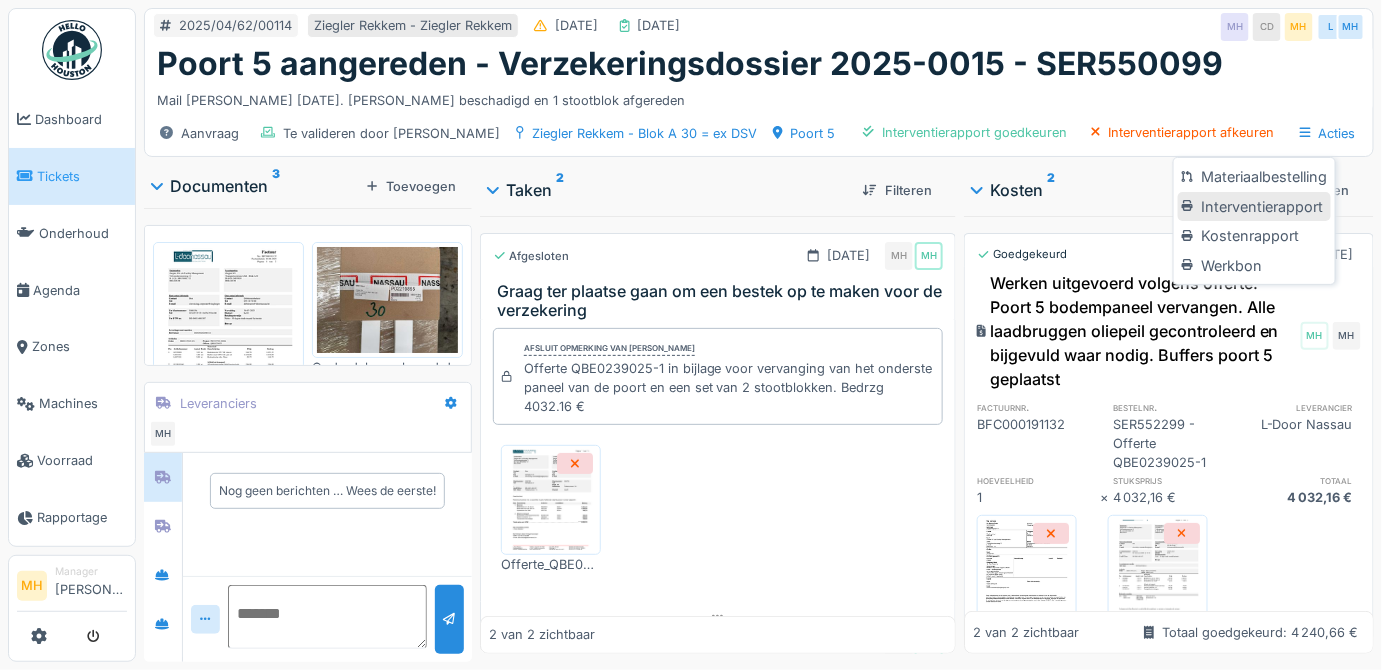 click on "Interventierapport" at bounding box center (1254, 207) 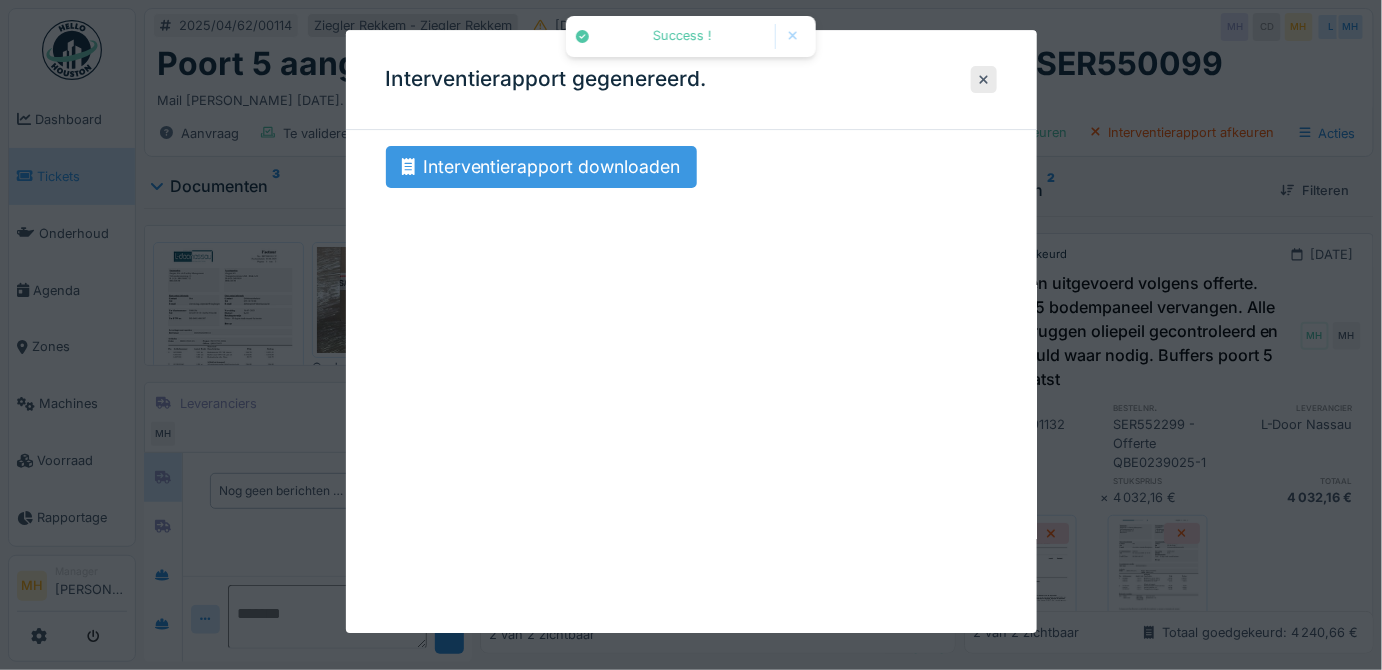 click on "Interventierapport downloaden" at bounding box center (541, 167) 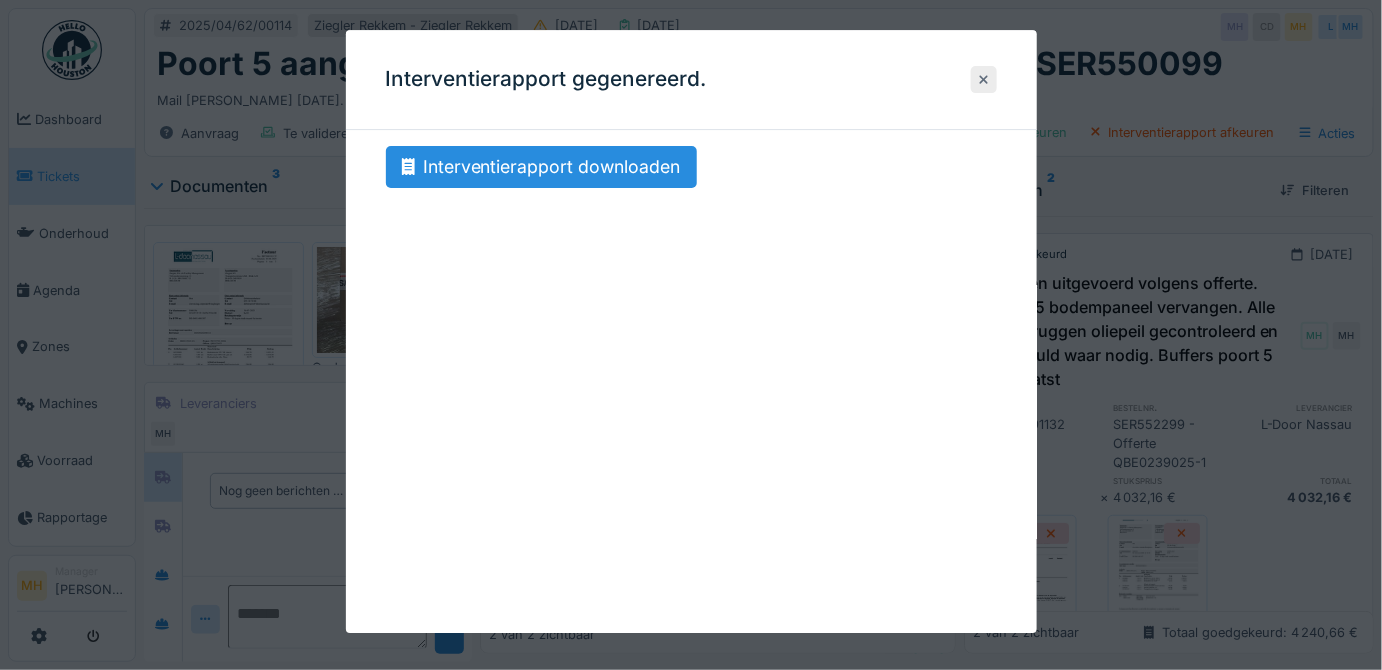 click at bounding box center [984, 79] 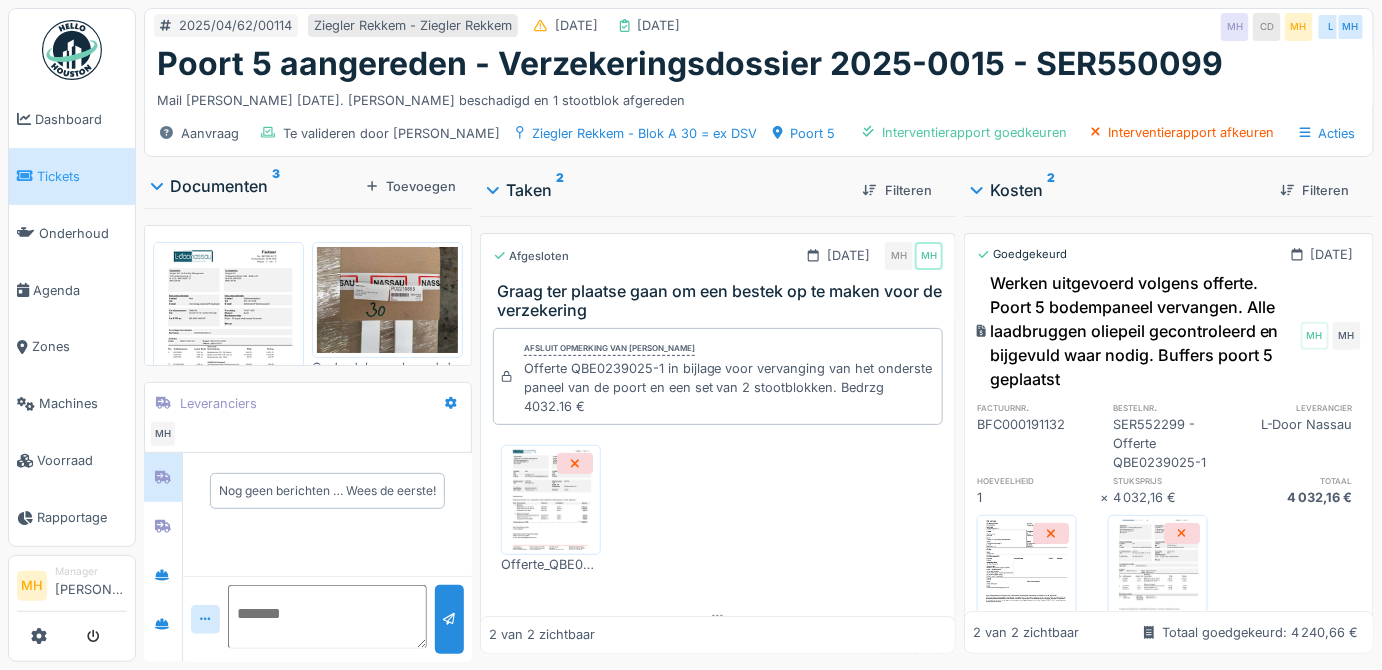click on "Tickets" at bounding box center (82, 176) 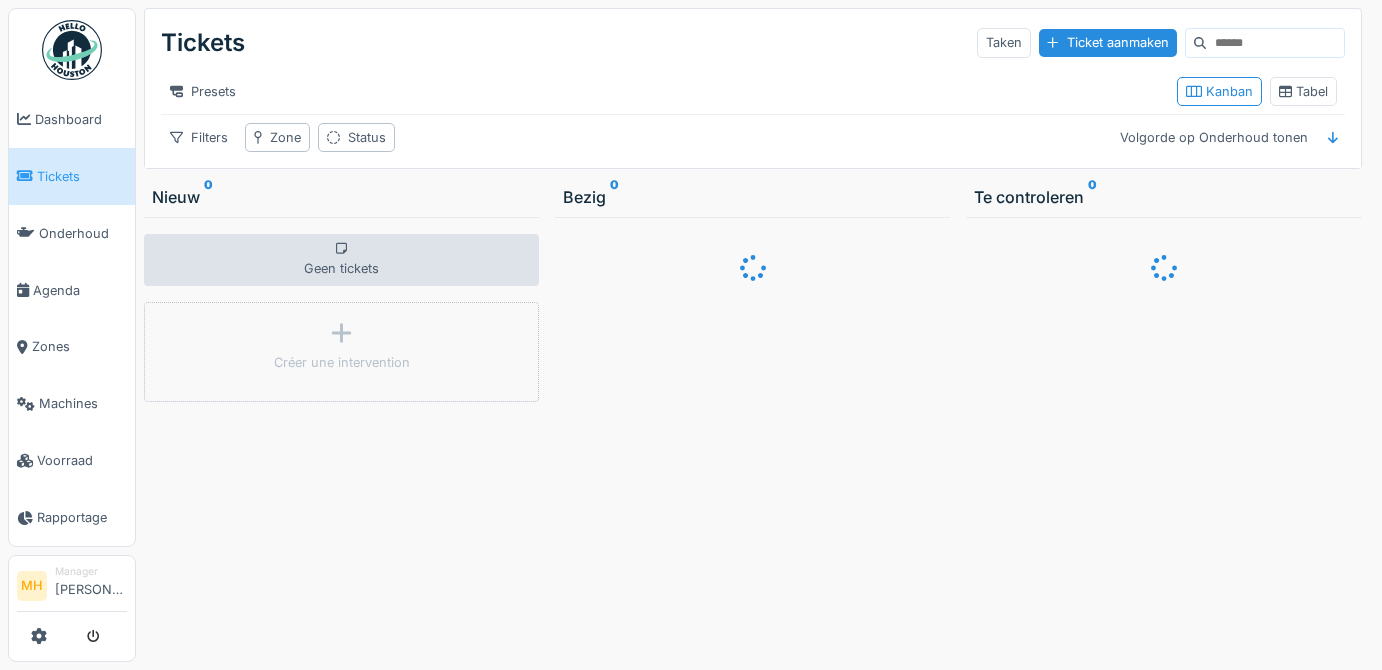 scroll, scrollTop: 0, scrollLeft: 0, axis: both 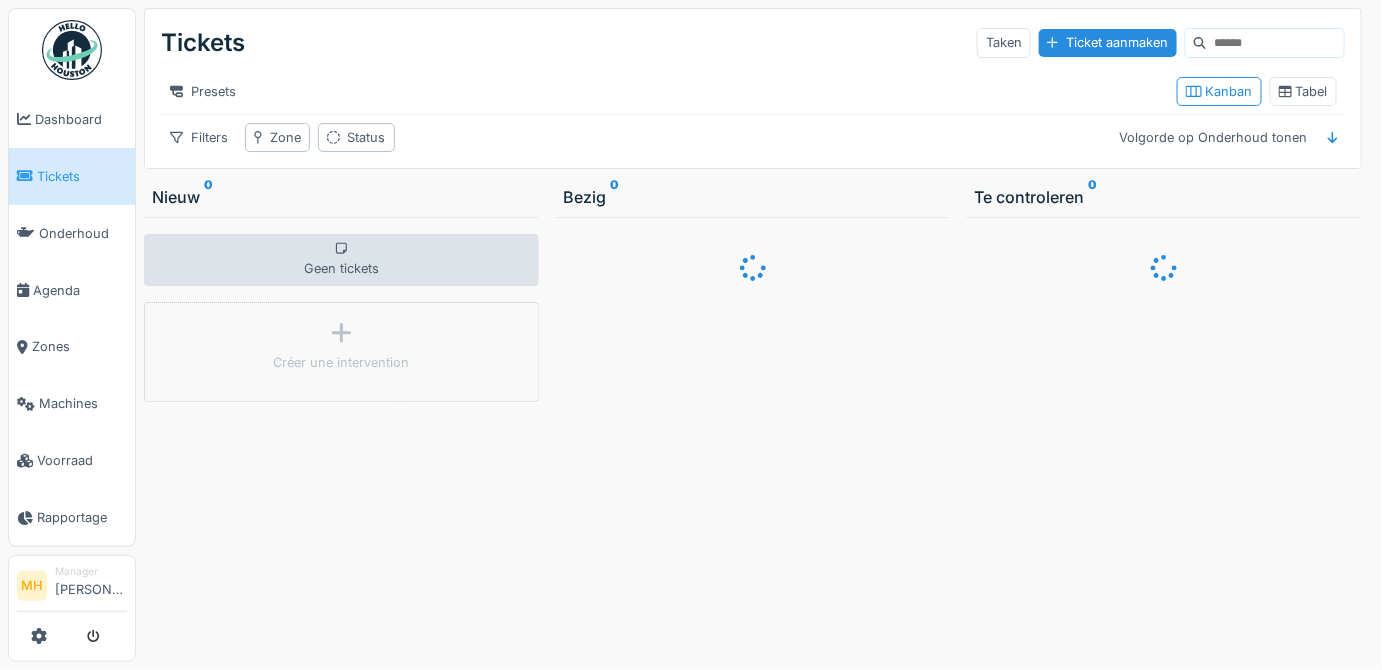 drag, startPoint x: 1211, startPoint y: 37, endPoint x: 1269, endPoint y: 55, distance: 60.728905 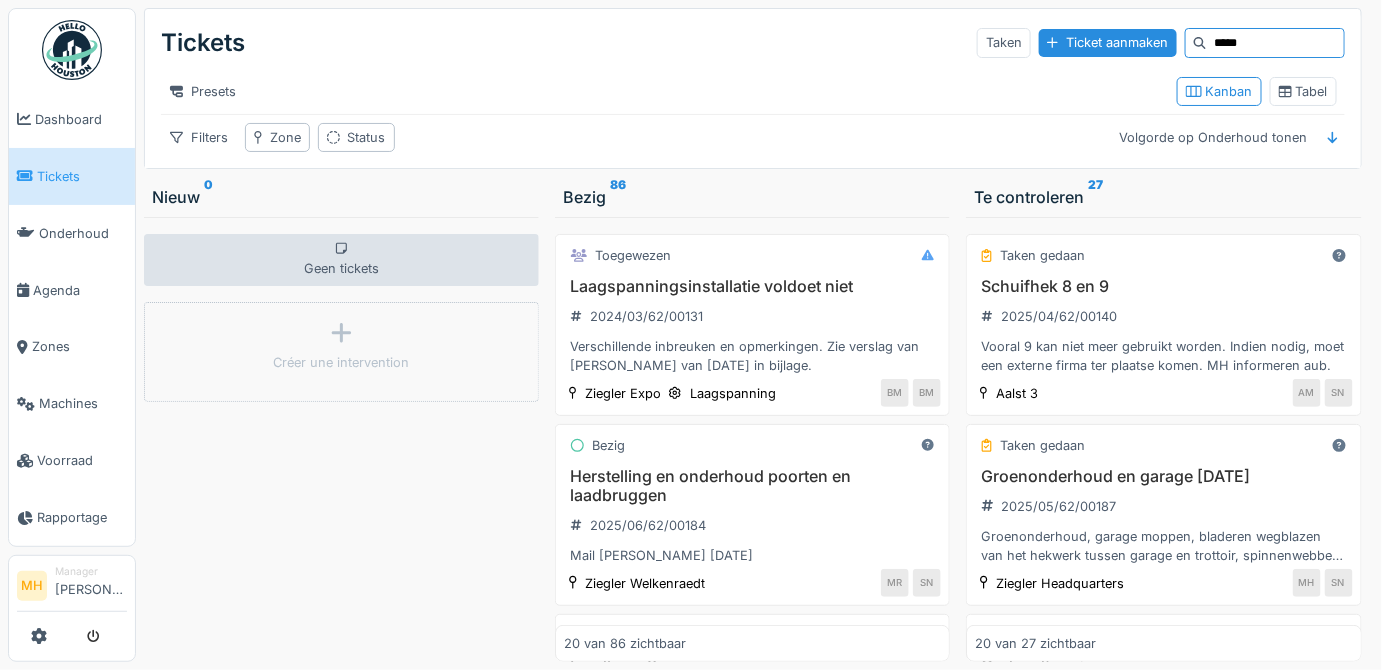 type on "*****" 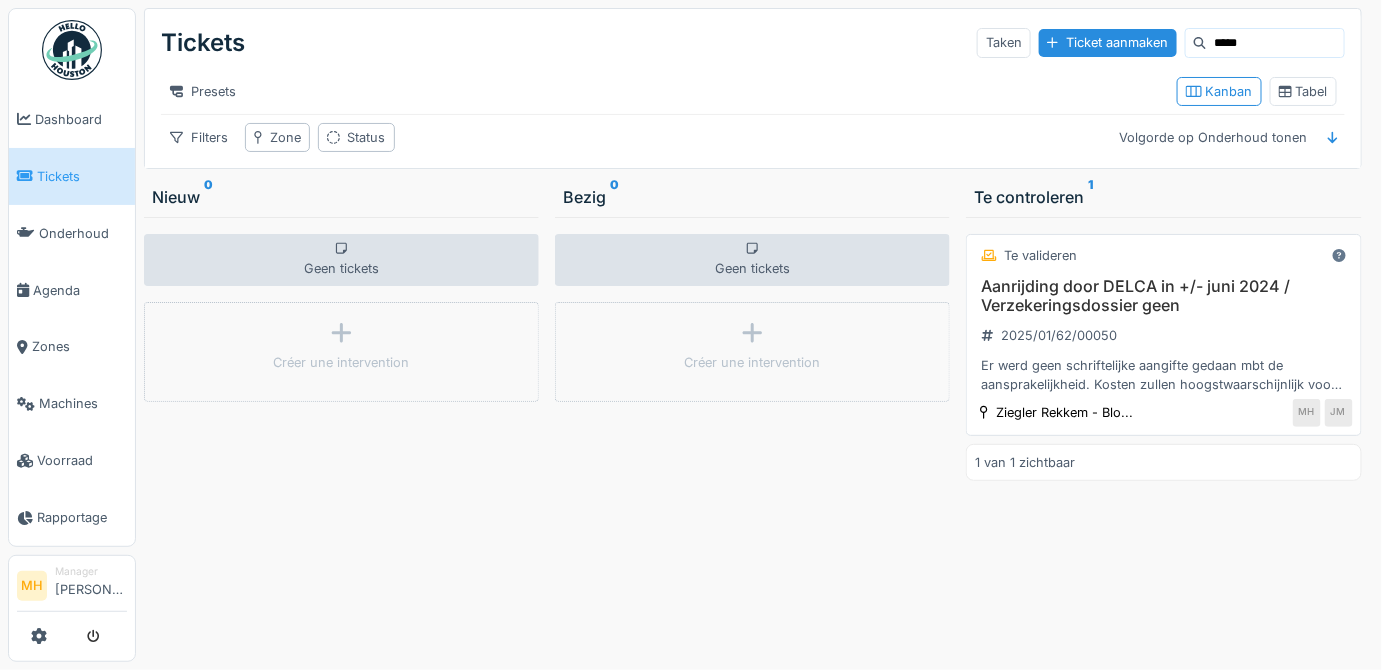 click on "Aanrijding door DELCA in +/- juni 2024 / Verzekeringsdossier geen" at bounding box center [1163, 296] 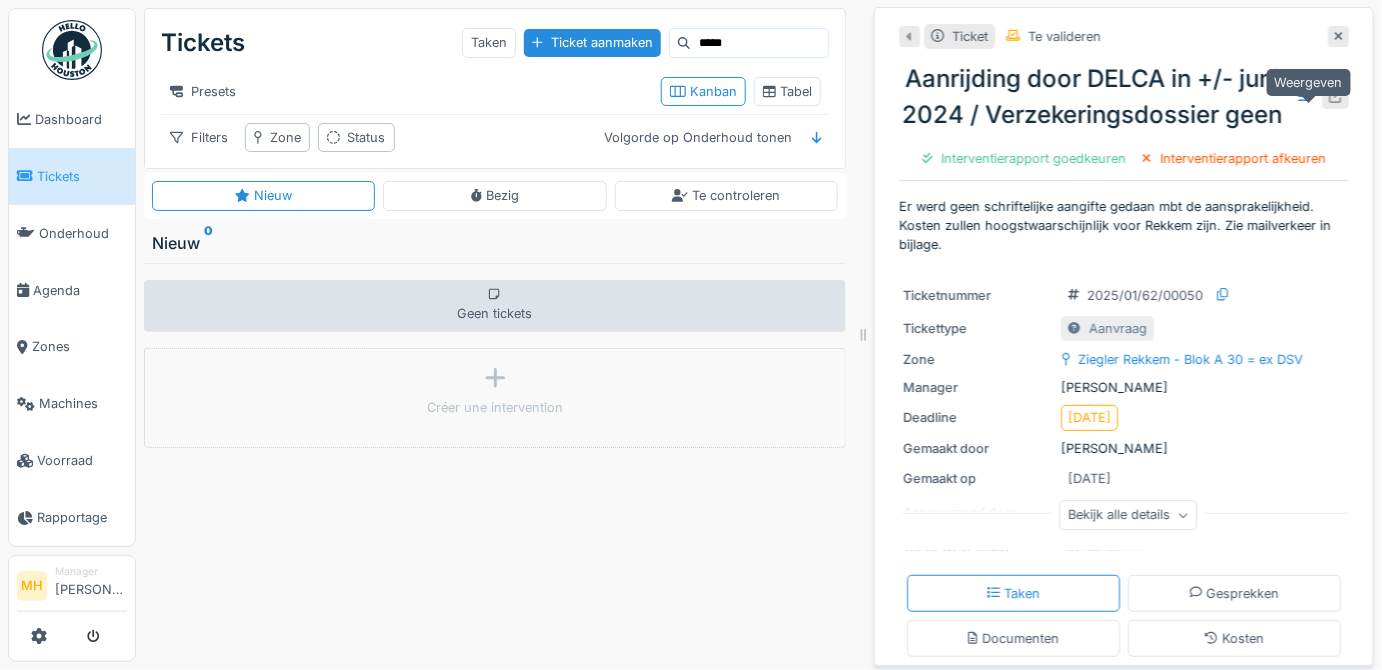 click 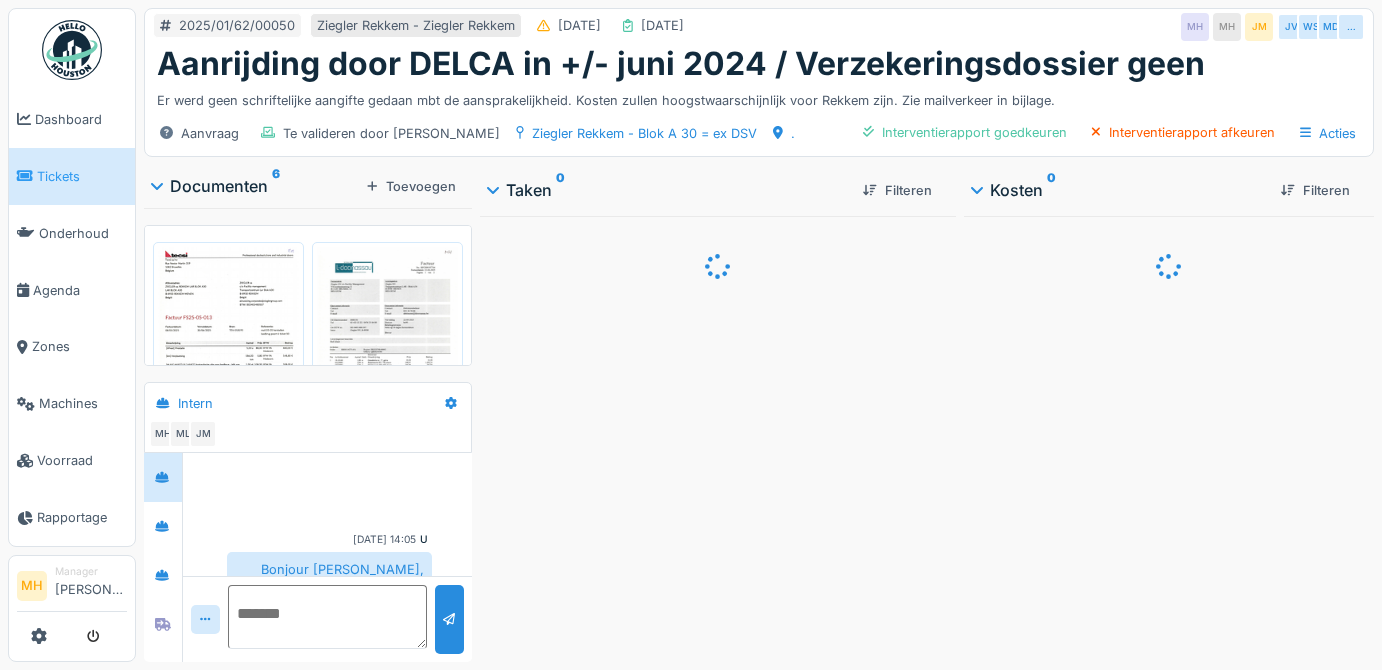 scroll, scrollTop: 0, scrollLeft: 0, axis: both 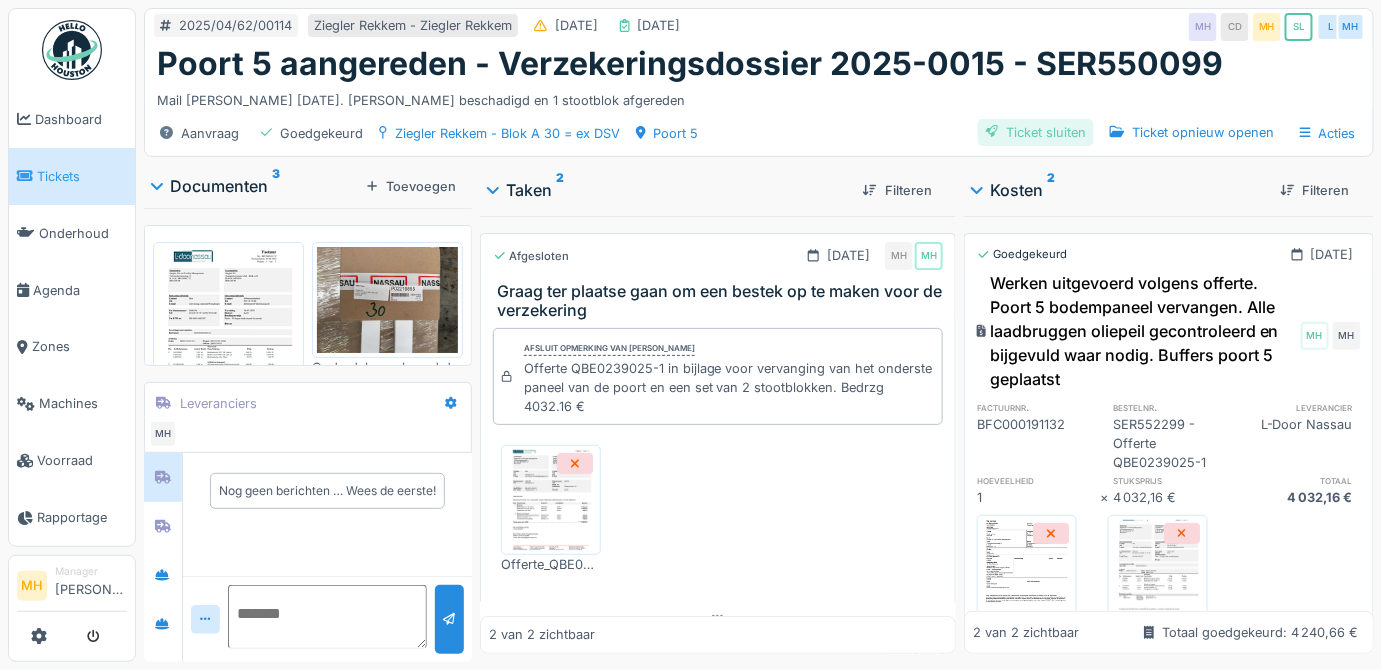 click on "Ticket sluiten" at bounding box center [1036, 132] 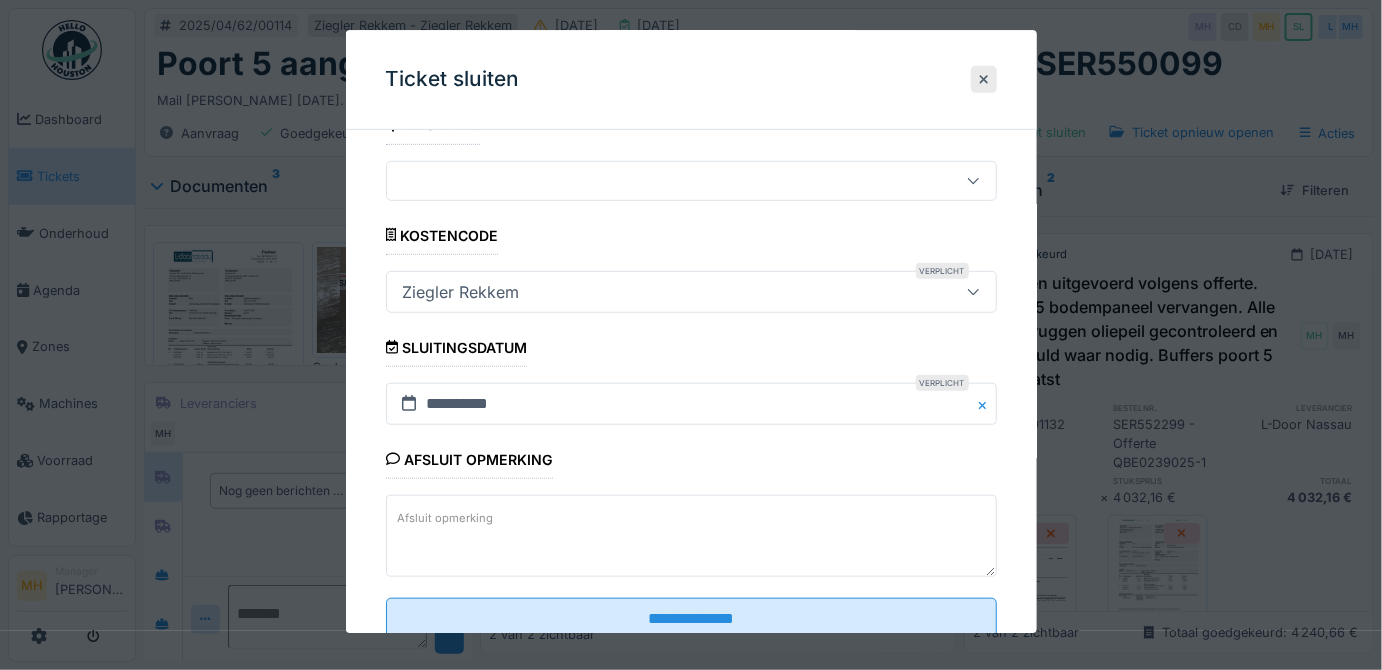 scroll, scrollTop: 392, scrollLeft: 0, axis: vertical 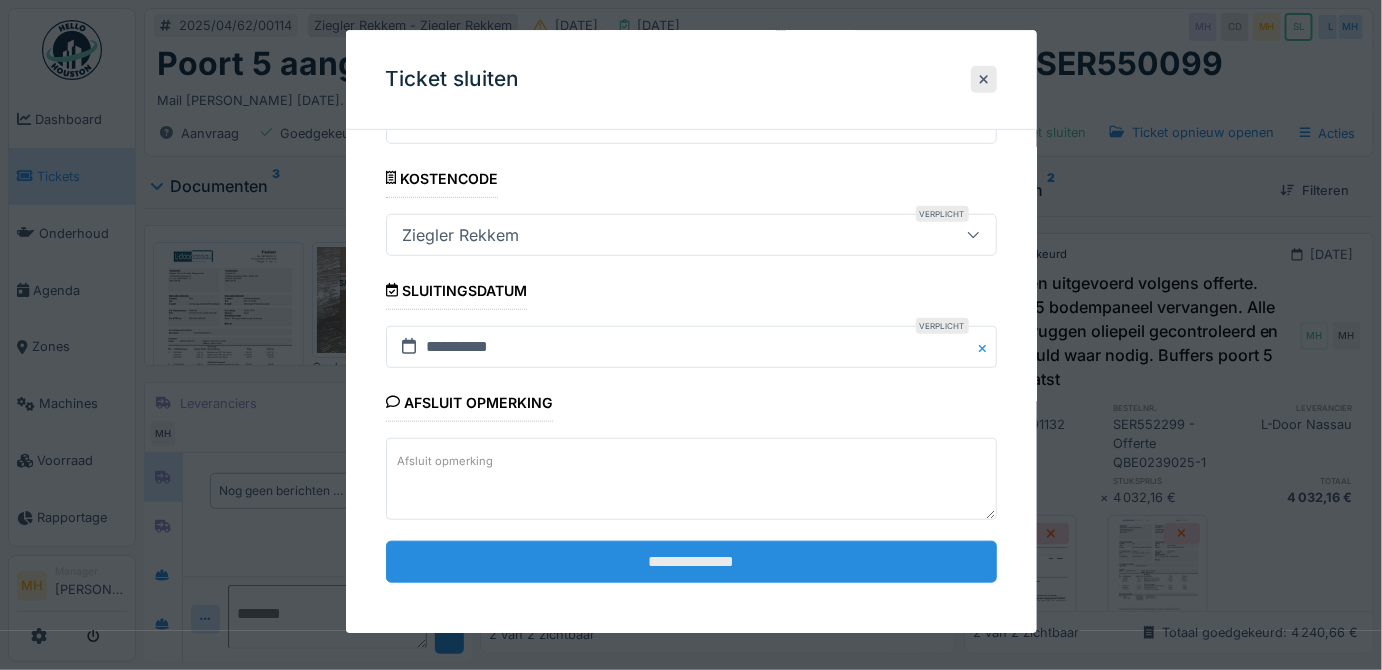 click on "**********" at bounding box center [691, 562] 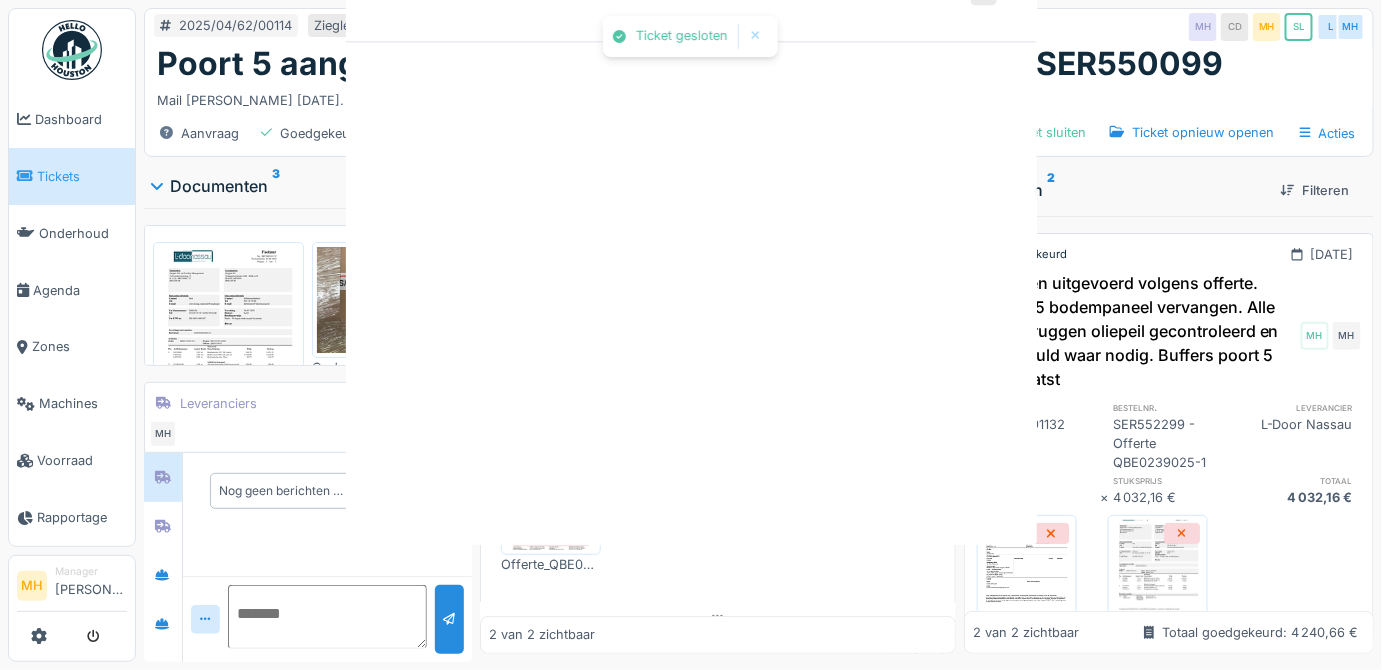 scroll, scrollTop: 0, scrollLeft: 0, axis: both 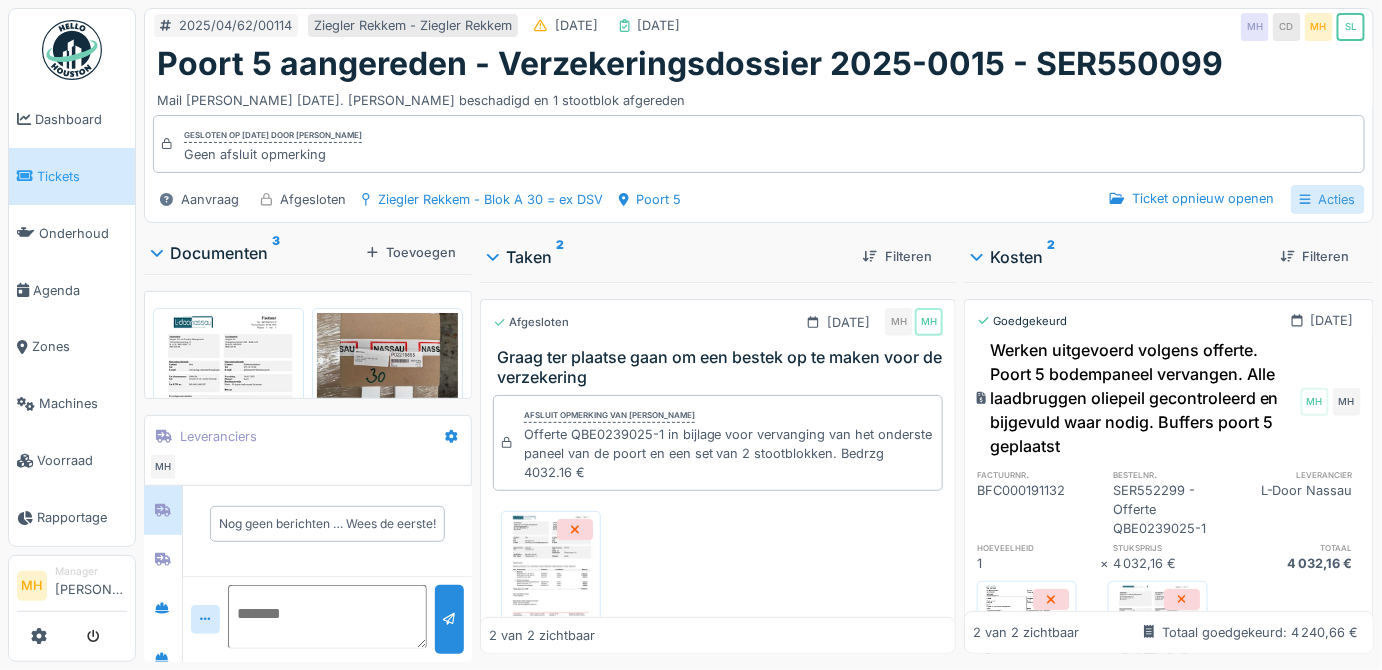 click on "Acties" at bounding box center (1328, 199) 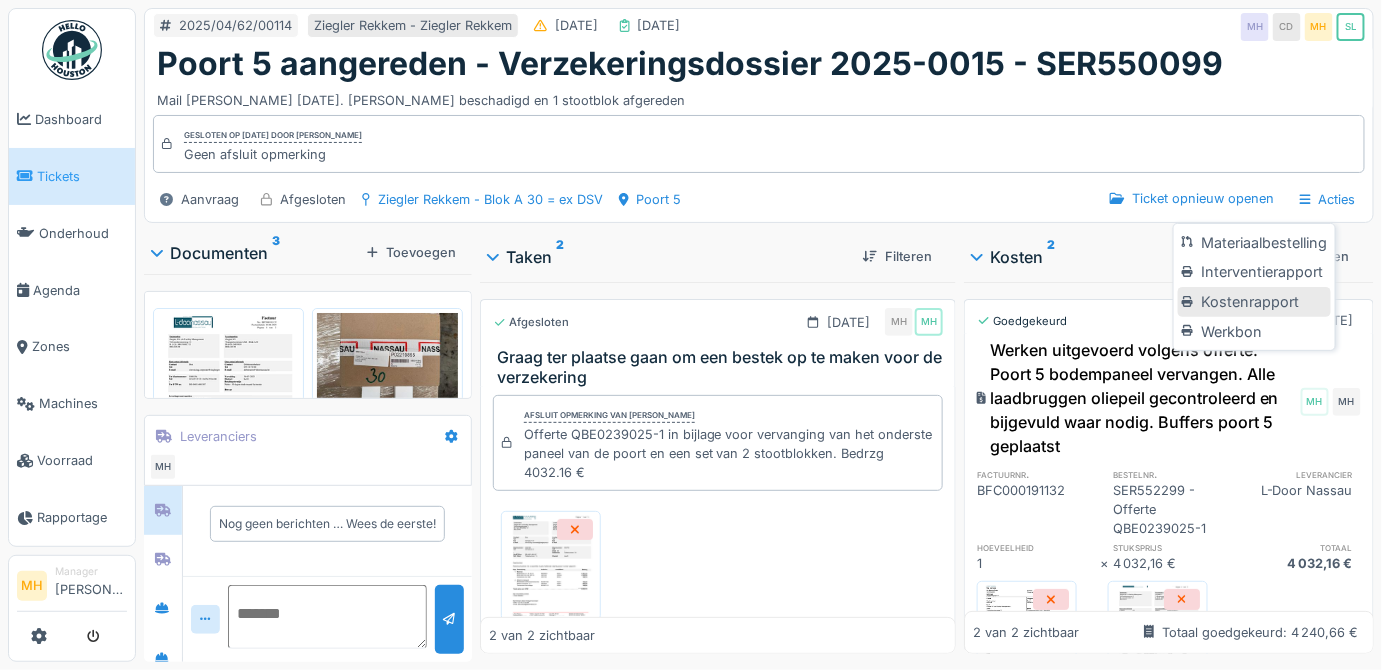 click on "Kostenrapport" at bounding box center (1254, 302) 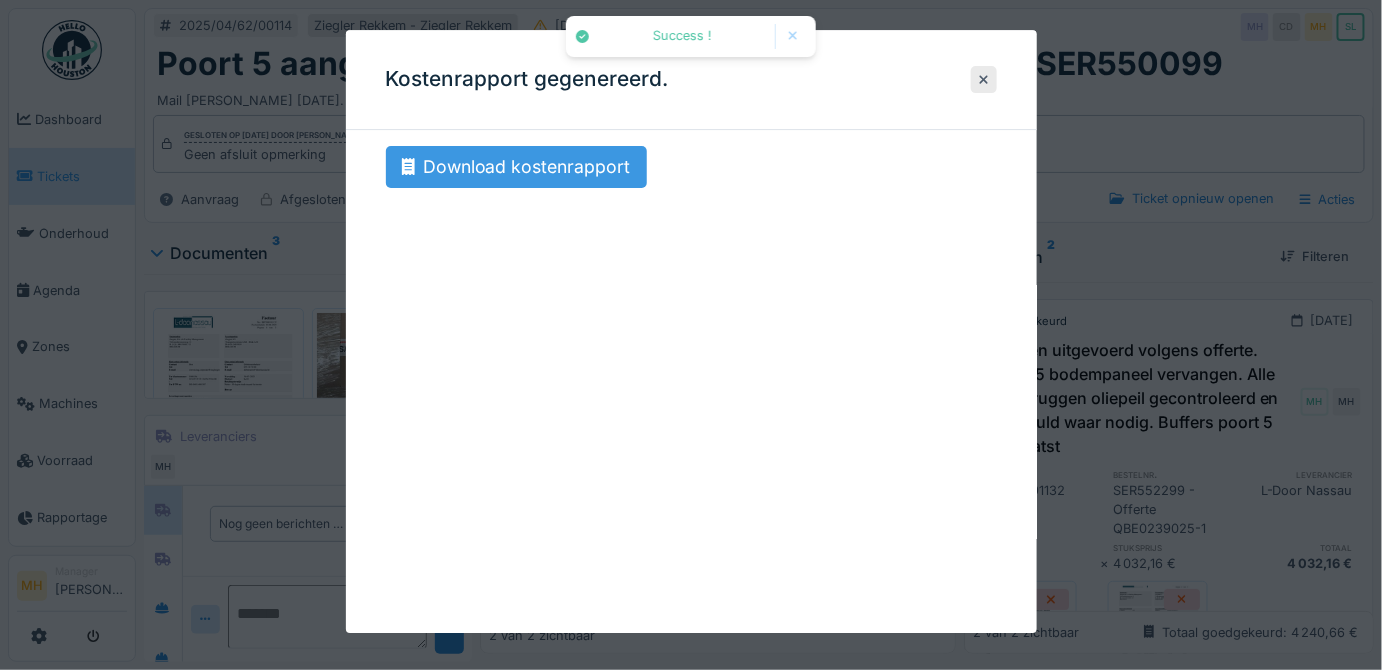 click on "Download kostenrapport" at bounding box center (516, 167) 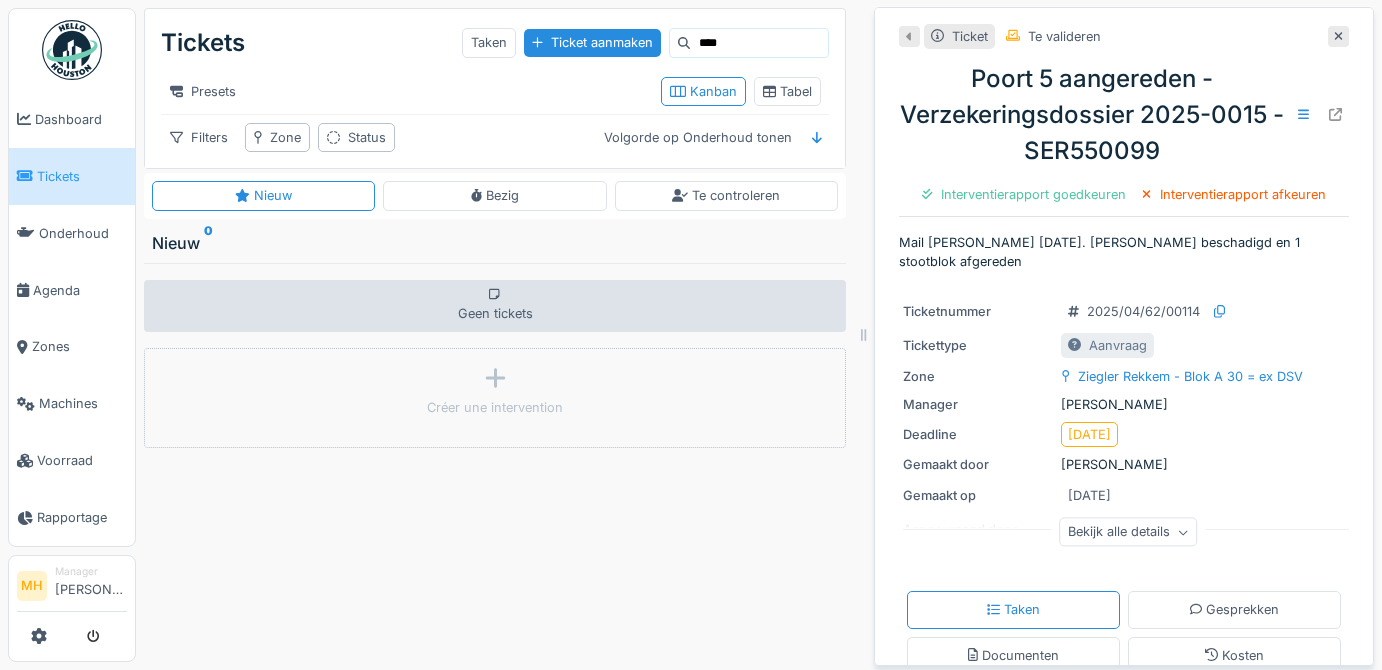 scroll, scrollTop: 0, scrollLeft: 0, axis: both 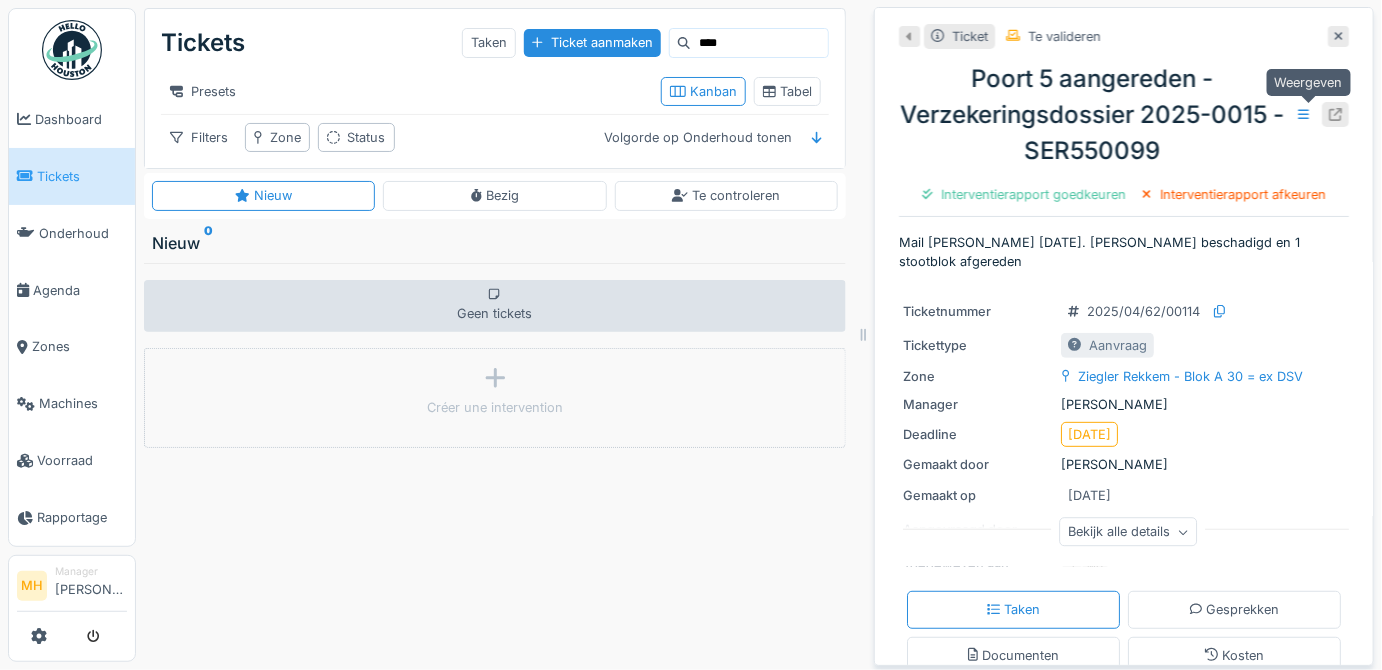 click 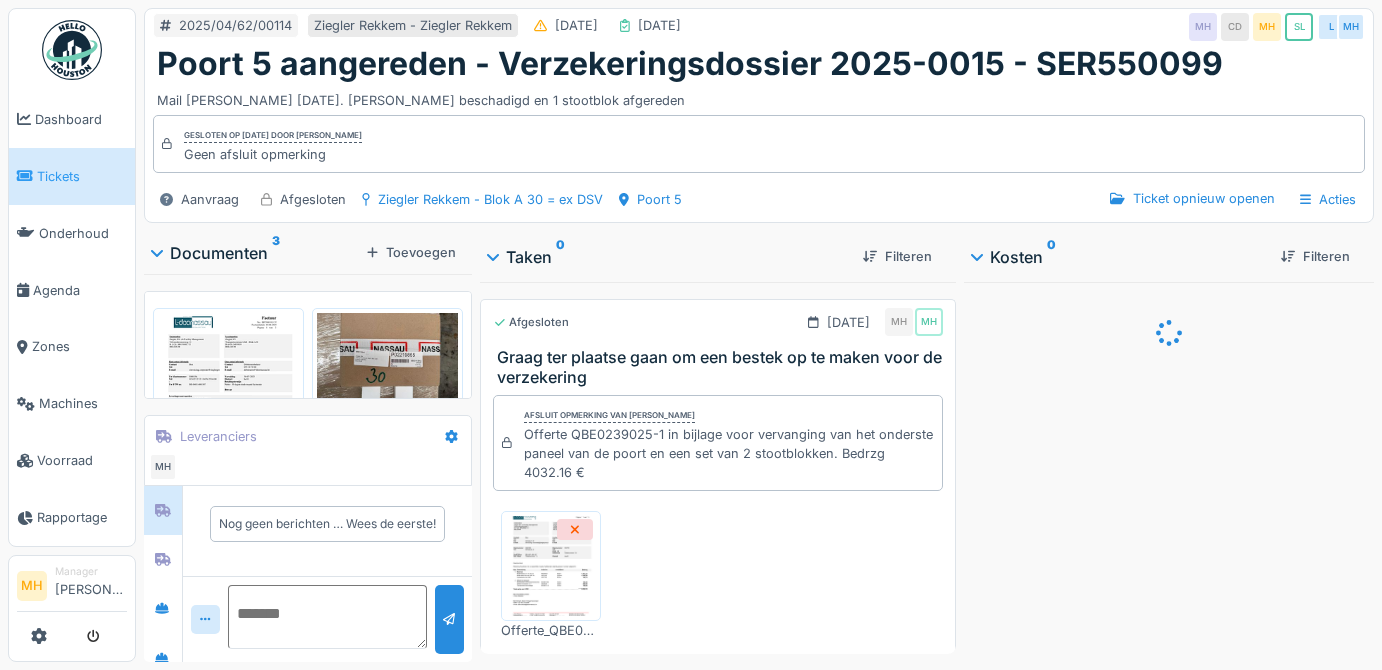 scroll, scrollTop: 0, scrollLeft: 0, axis: both 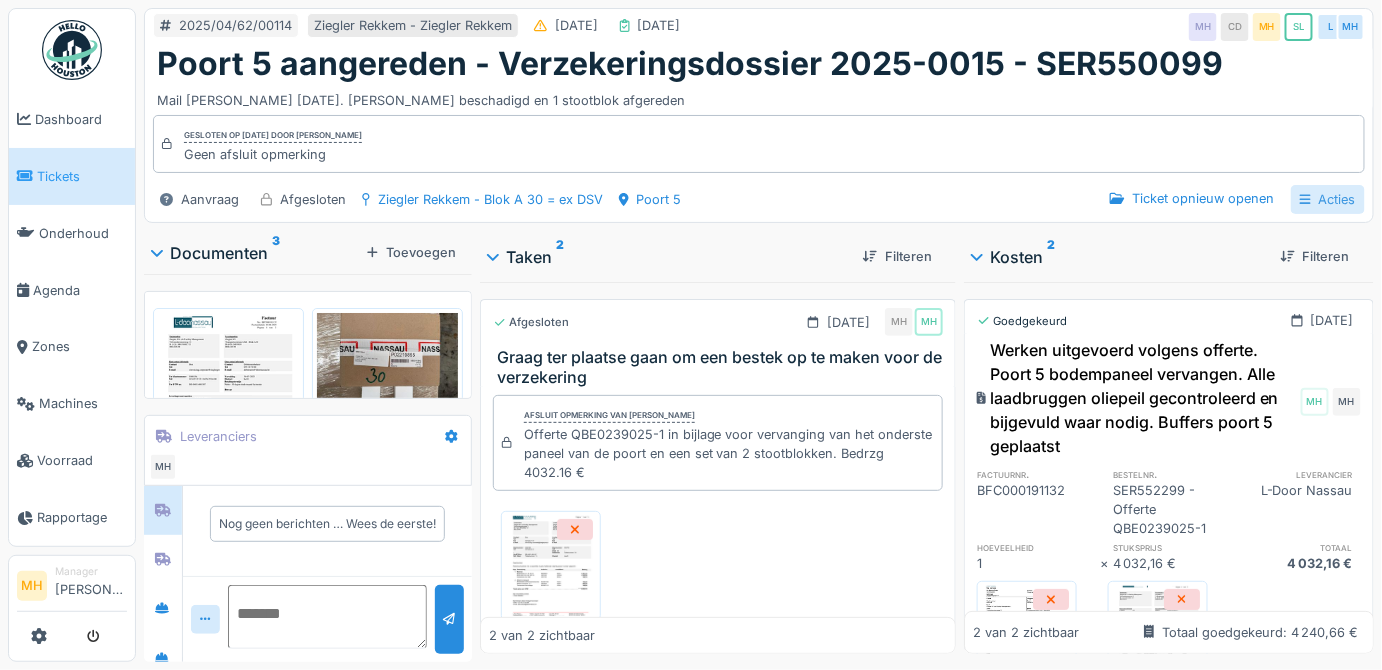 click on "Acties" at bounding box center (1328, 199) 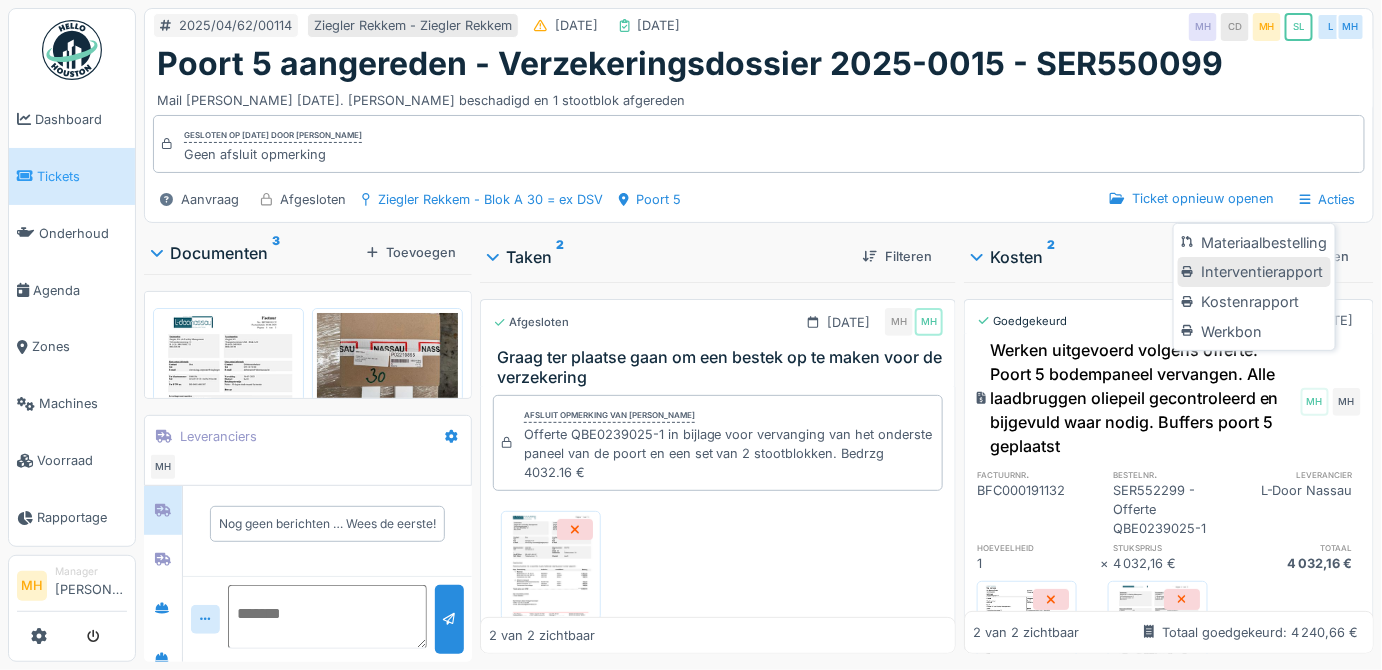click on "Interventierapport" at bounding box center (1254, 272) 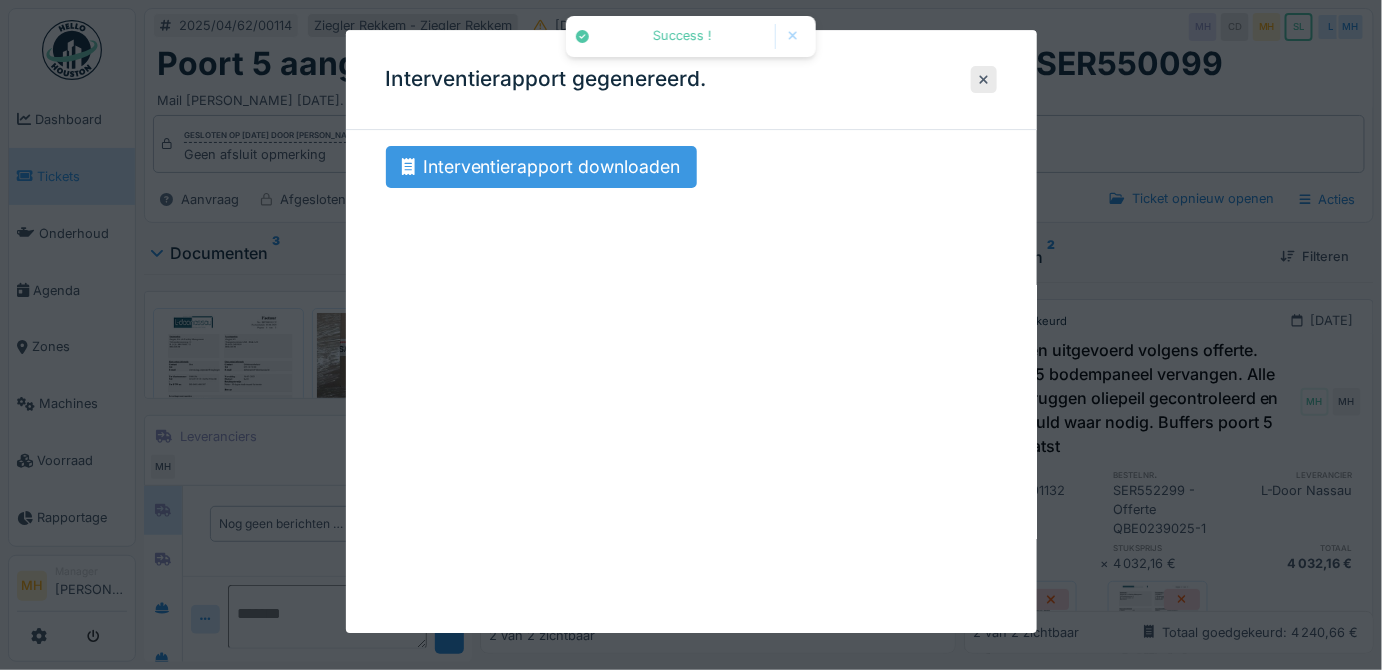 click on "Interventierapport downloaden" at bounding box center (541, 167) 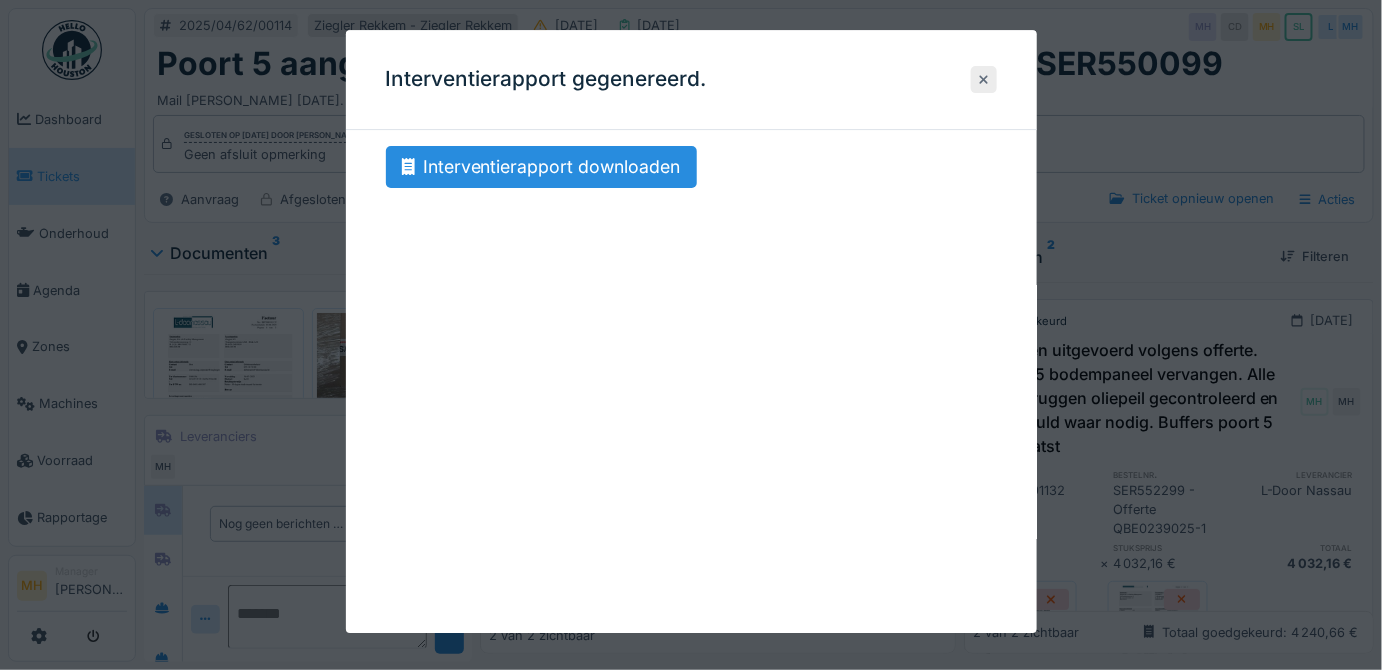 click at bounding box center [984, 79] 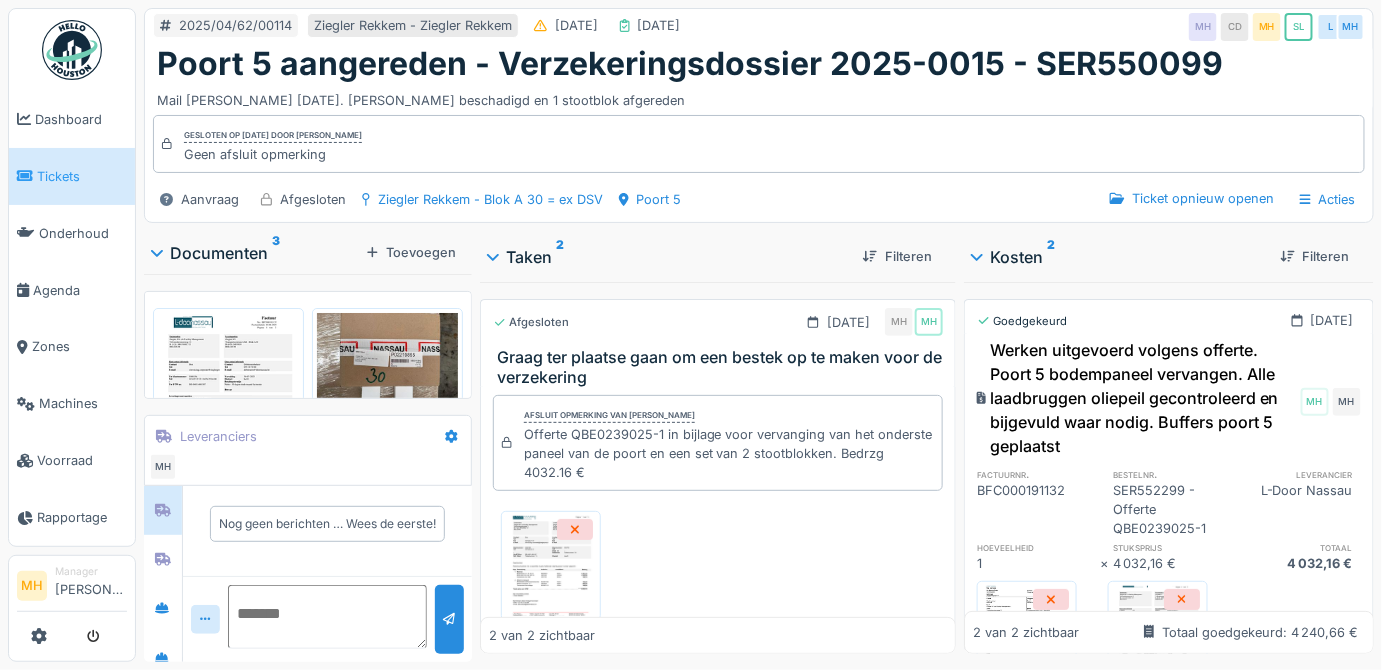 click on "Manager
Monique Hermans" at bounding box center [91, 585] 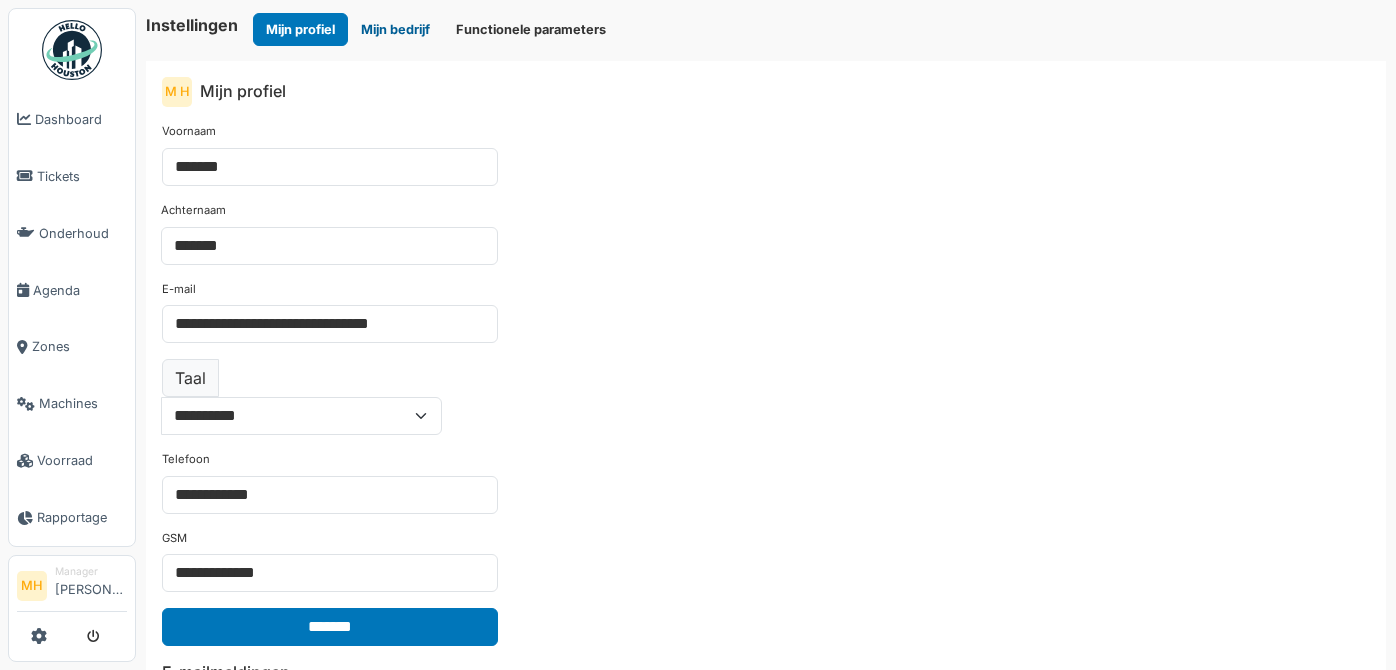 scroll, scrollTop: 0, scrollLeft: 0, axis: both 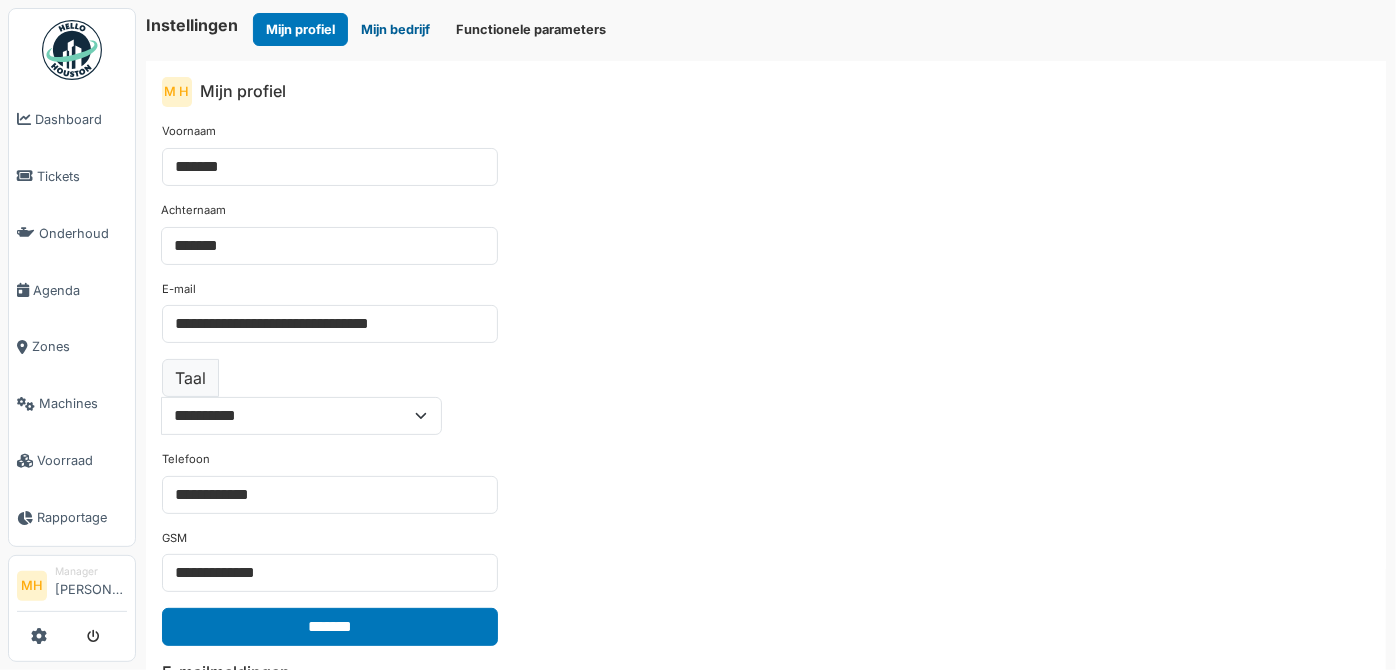 click on "Mijn bedrijf" at bounding box center [395, 29] 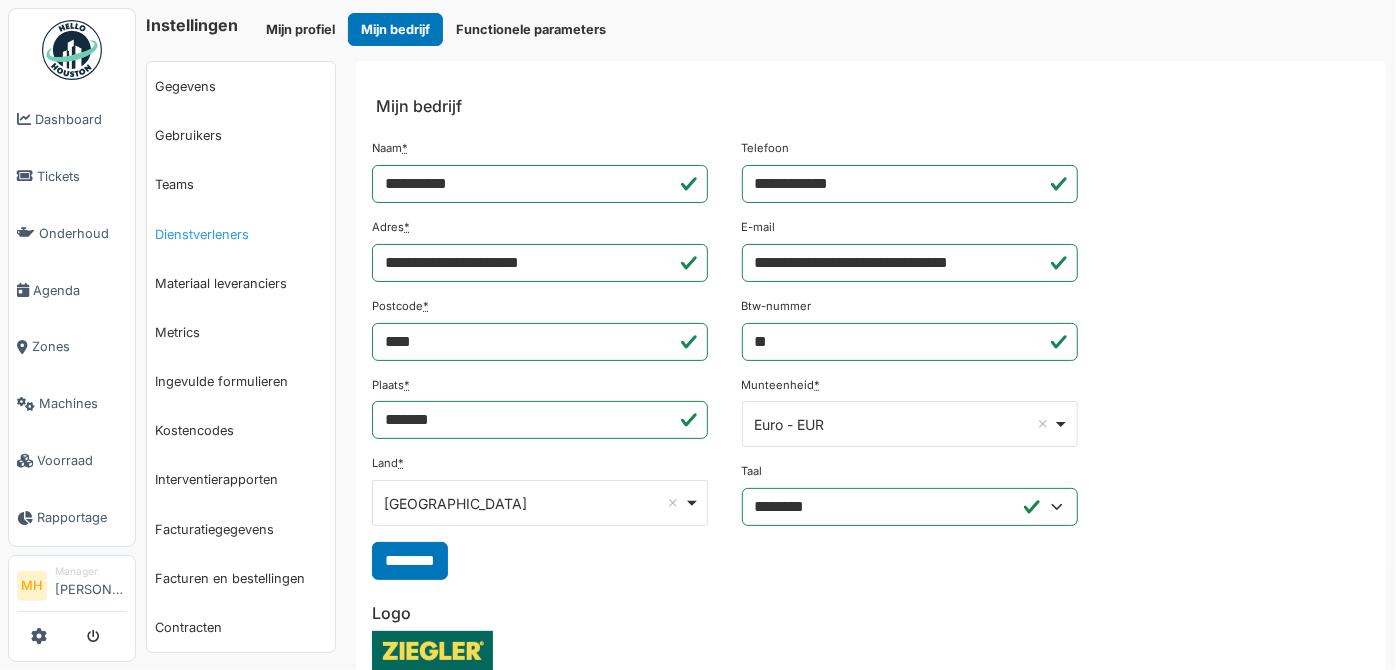 click on "Dienstverleners" at bounding box center (241, 234) 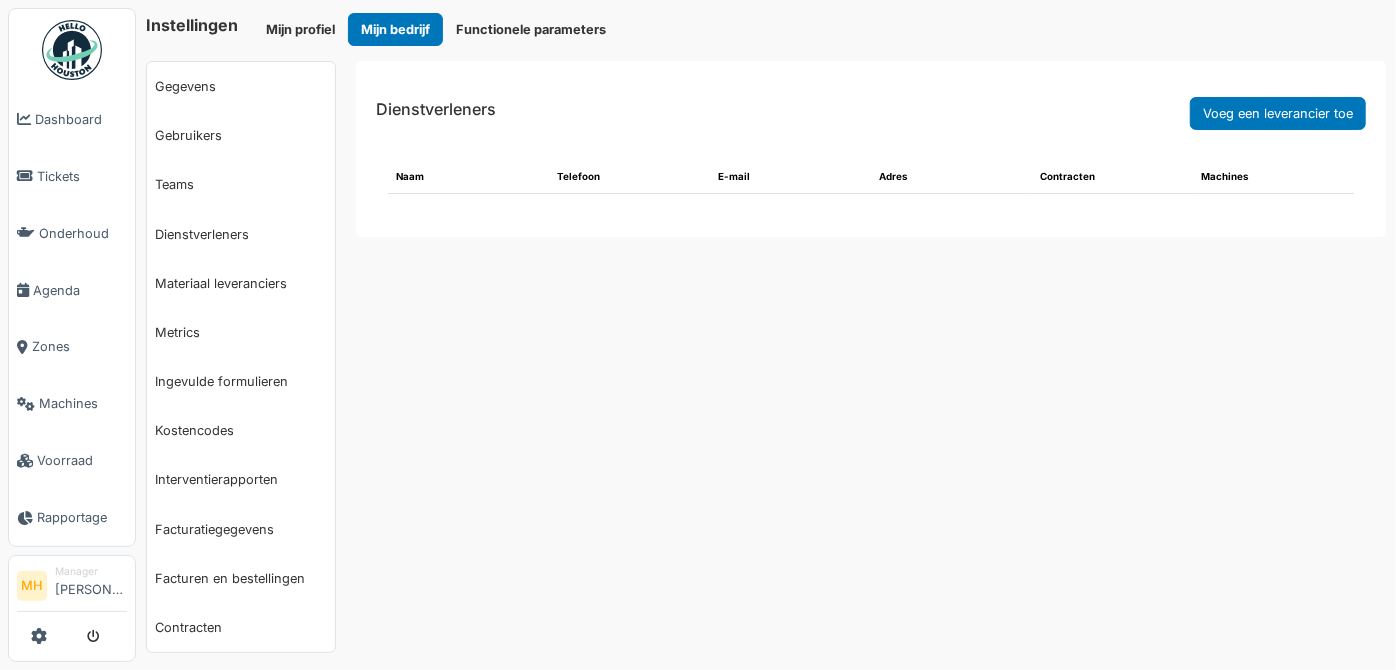 select on "***" 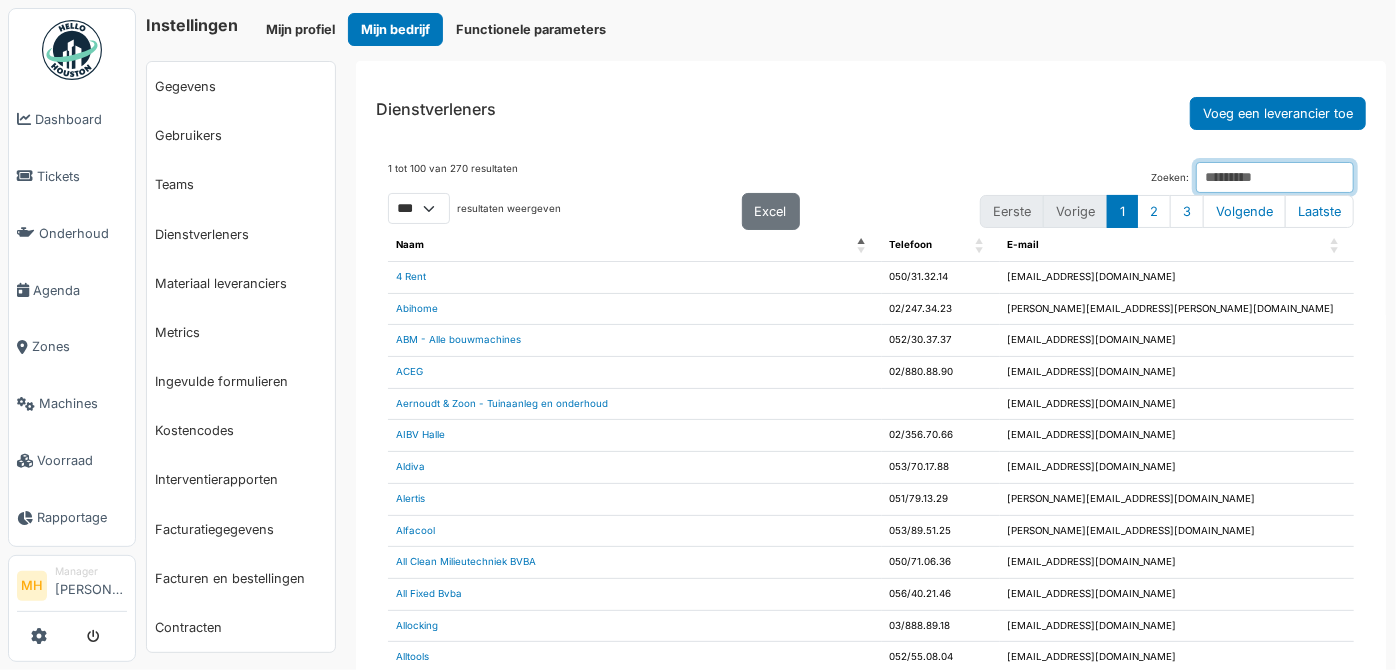 click on "Zoeken:" at bounding box center (1275, 177) 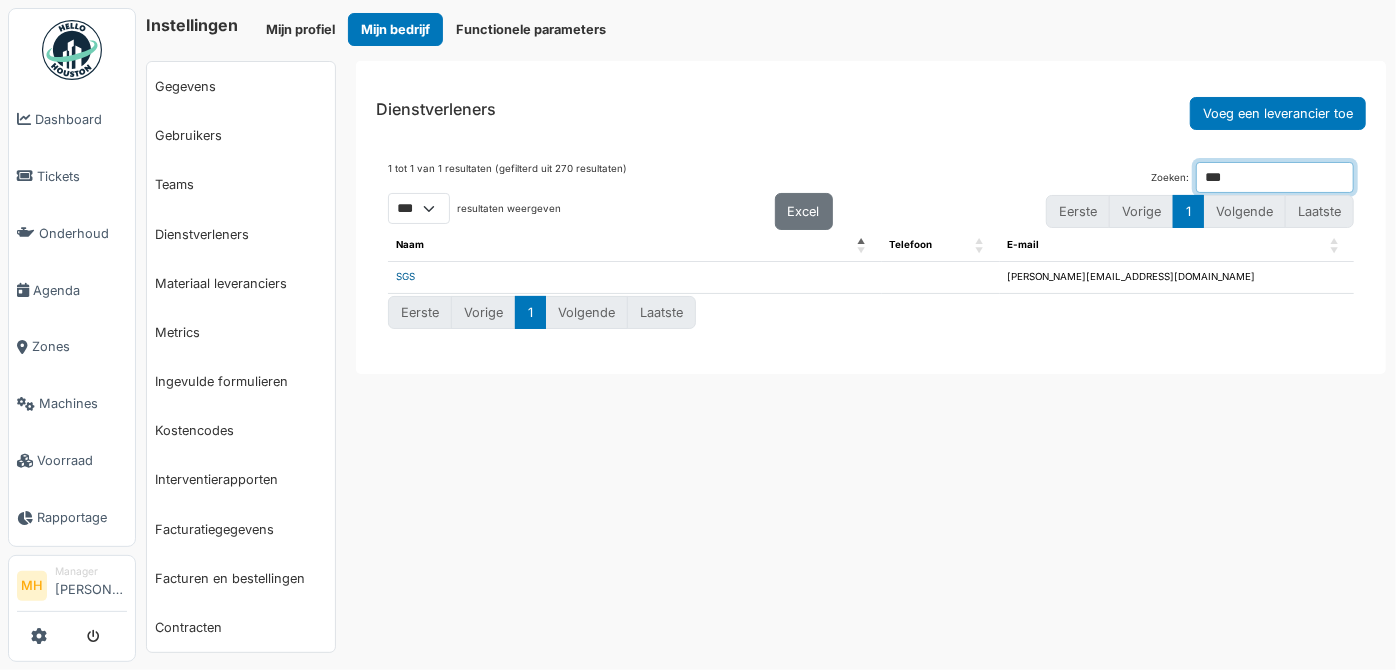 type on "***" 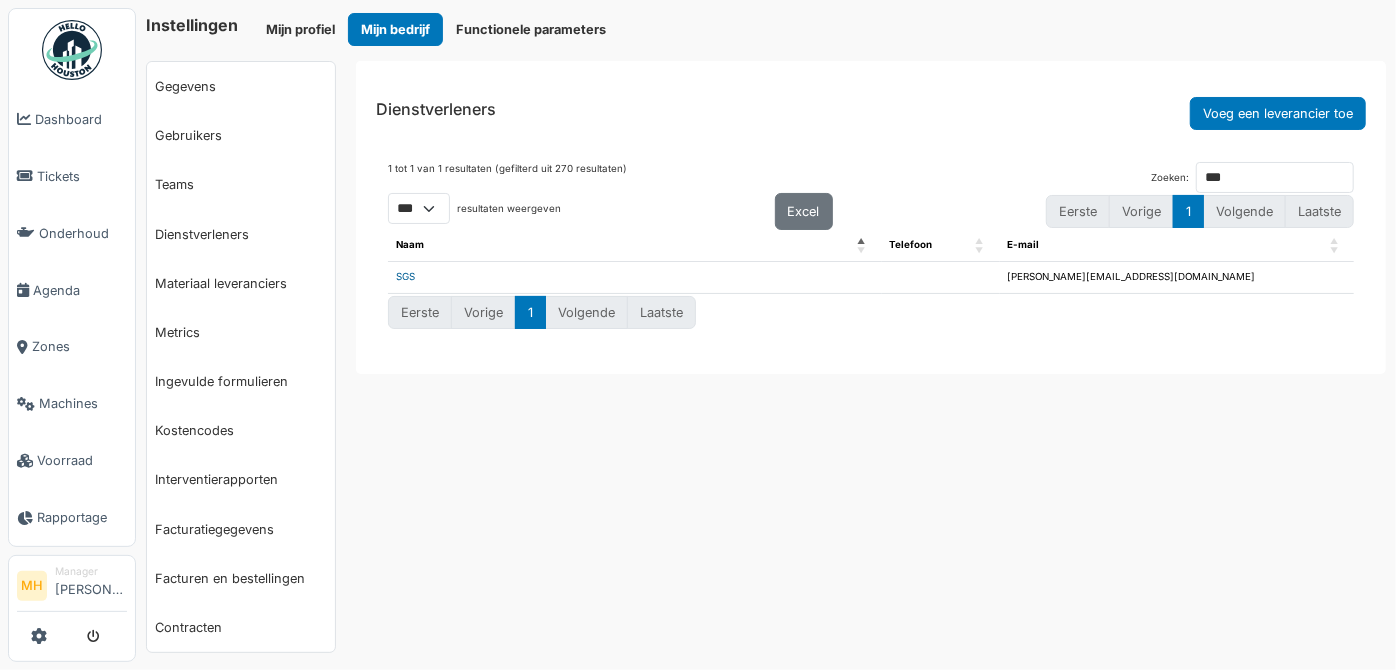 click on "SGS" at bounding box center (405, 276) 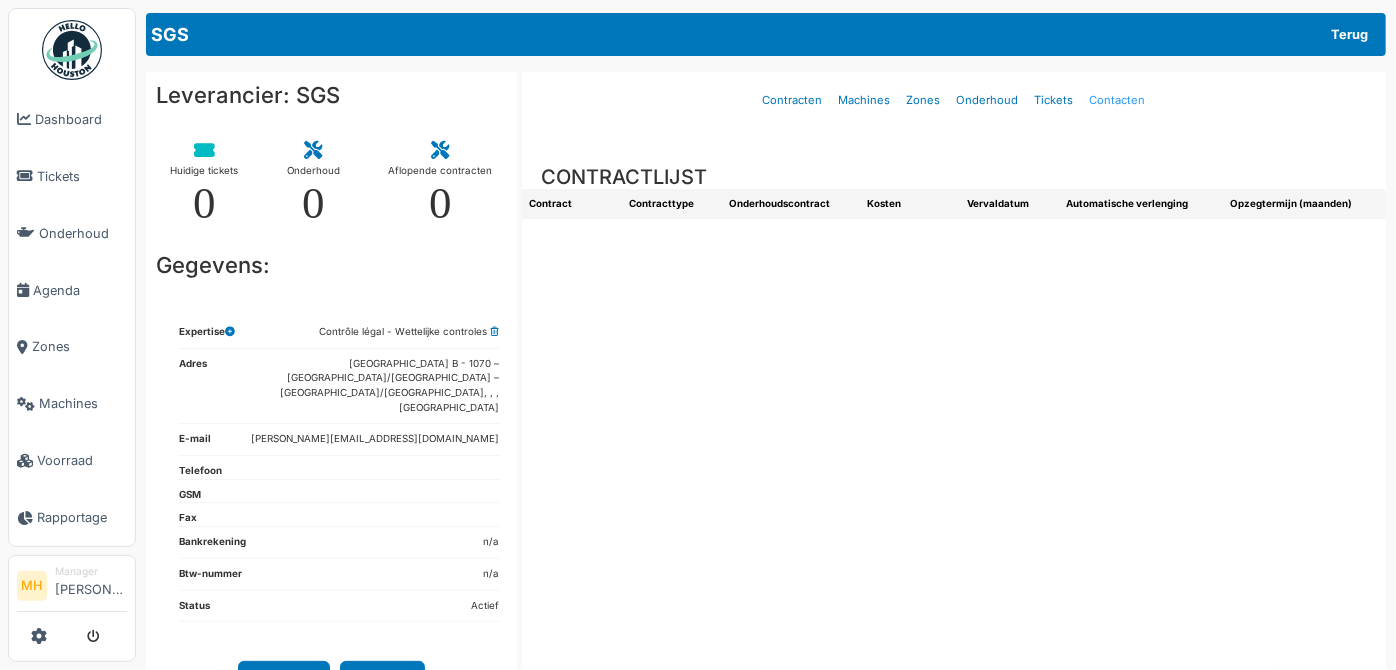 click on "Contacten" at bounding box center [1117, 100] 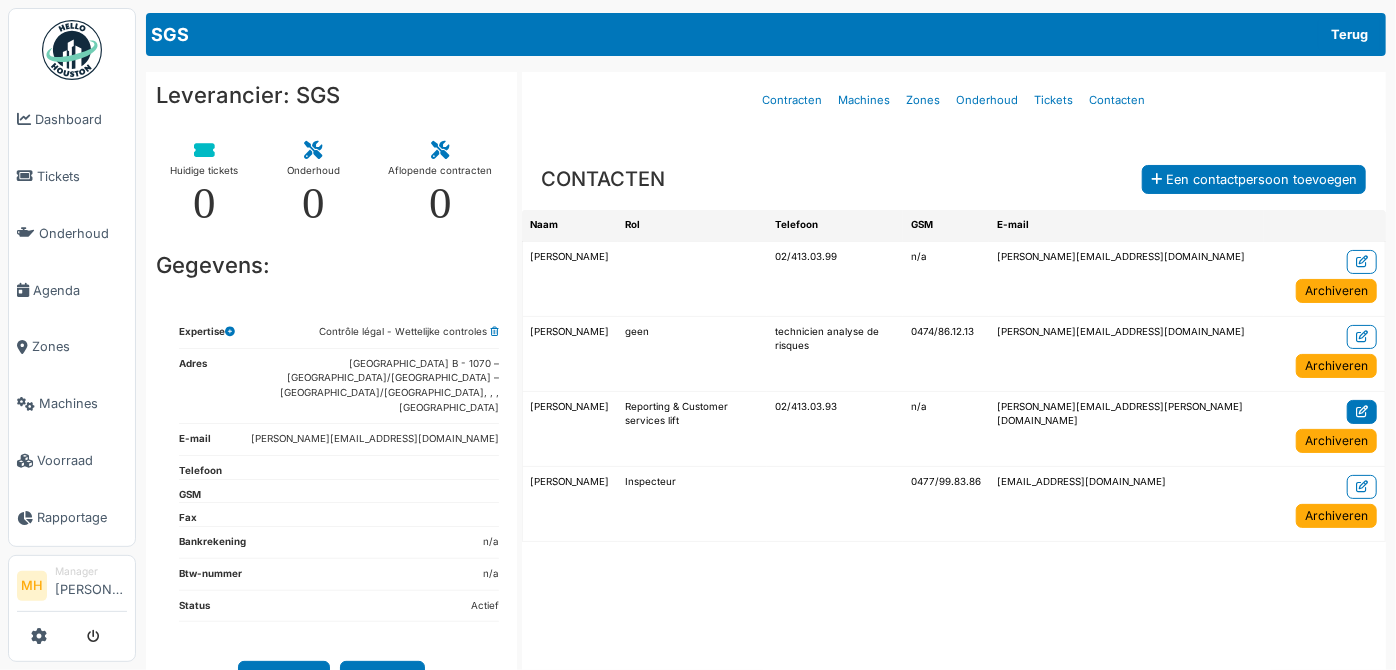 click at bounding box center (1362, 412) 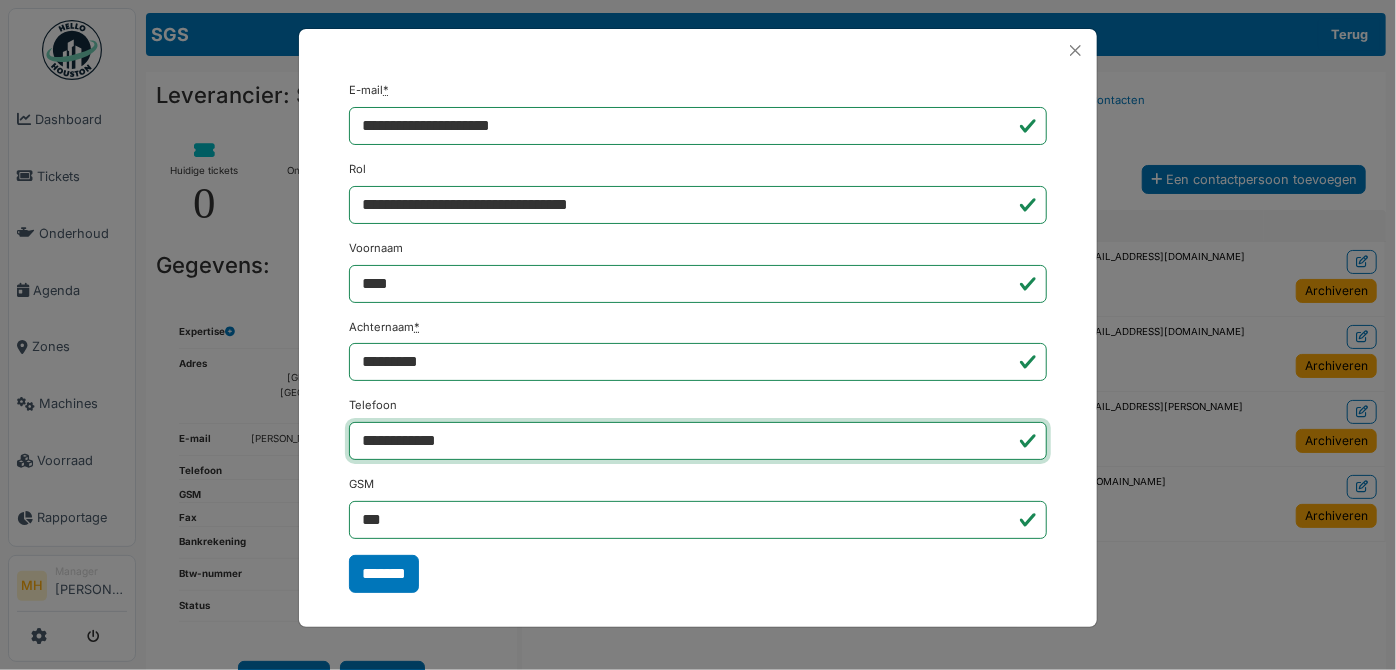drag, startPoint x: 475, startPoint y: 434, endPoint x: 275, endPoint y: 423, distance: 200.30228 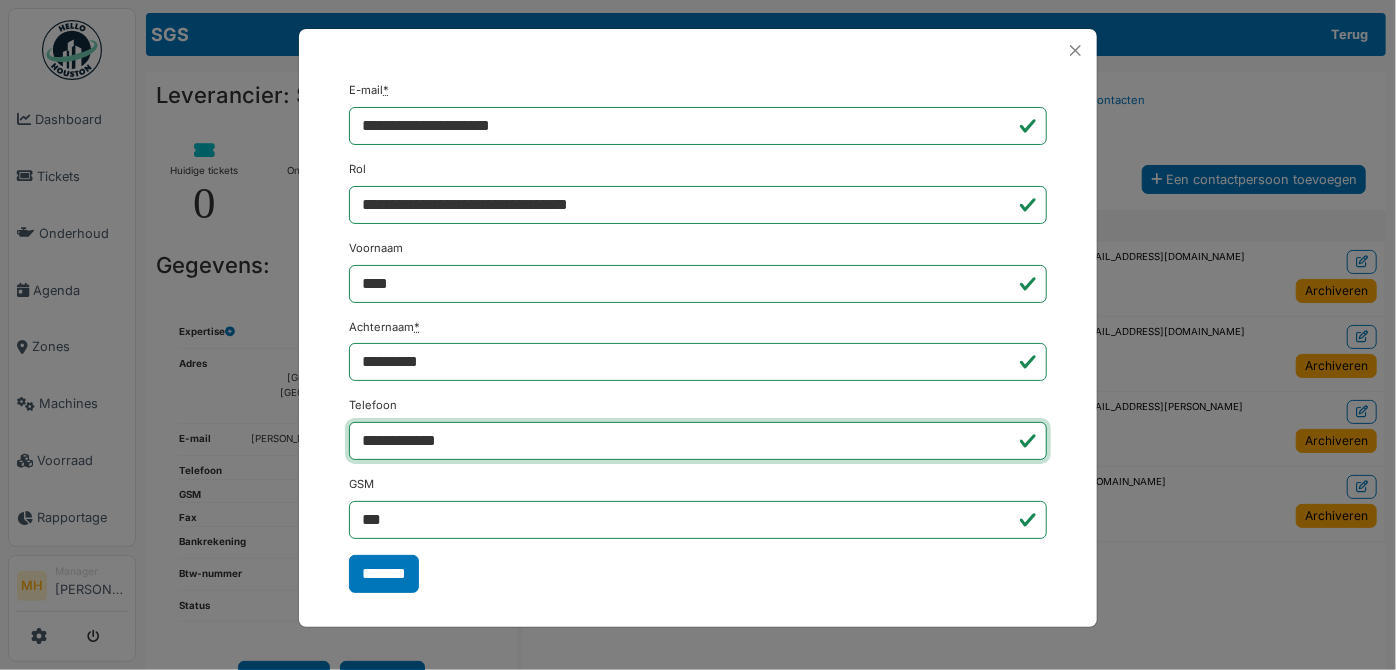 click on "**********" at bounding box center [698, 335] 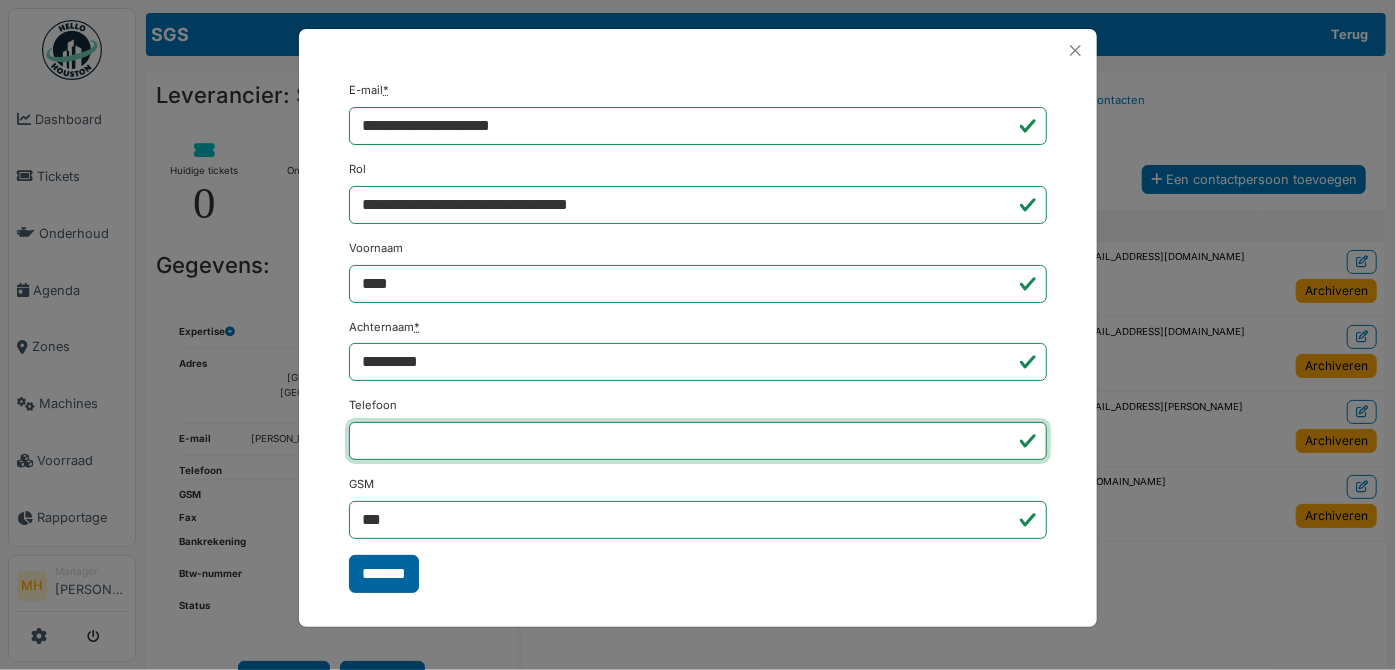 type 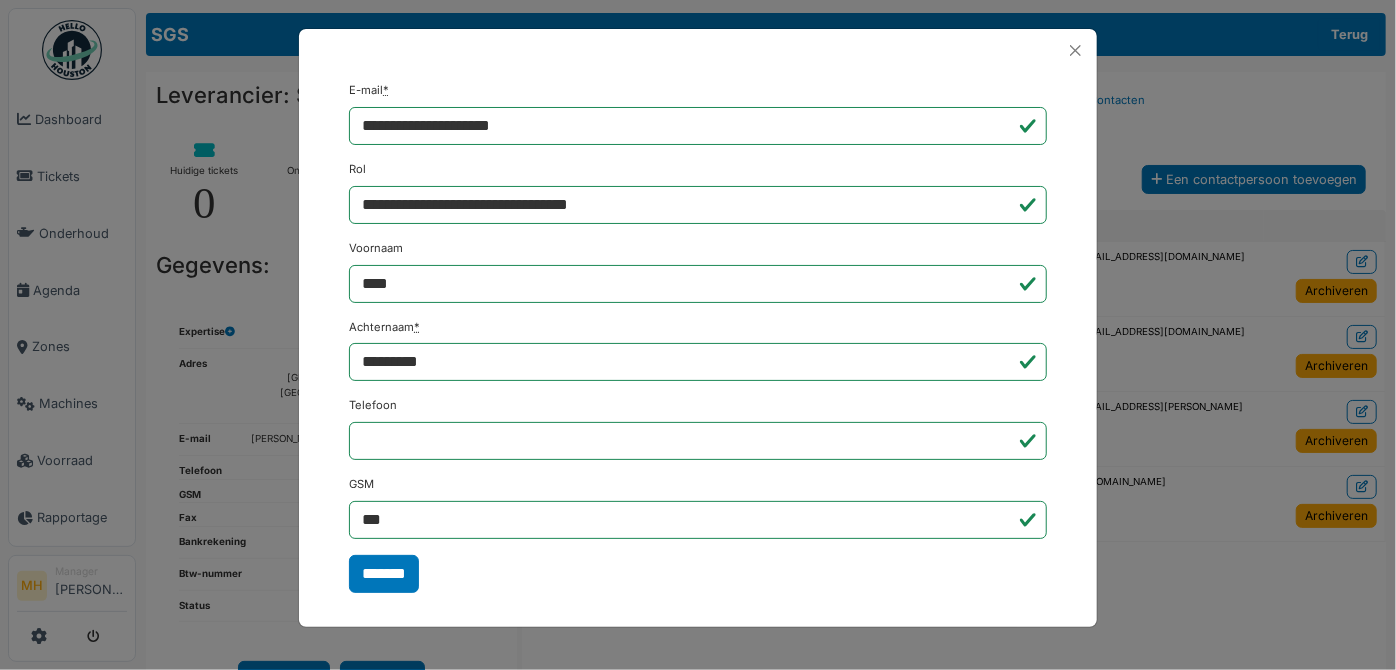 drag, startPoint x: 403, startPoint y: 570, endPoint x: 453, endPoint y: 564, distance: 50.358715 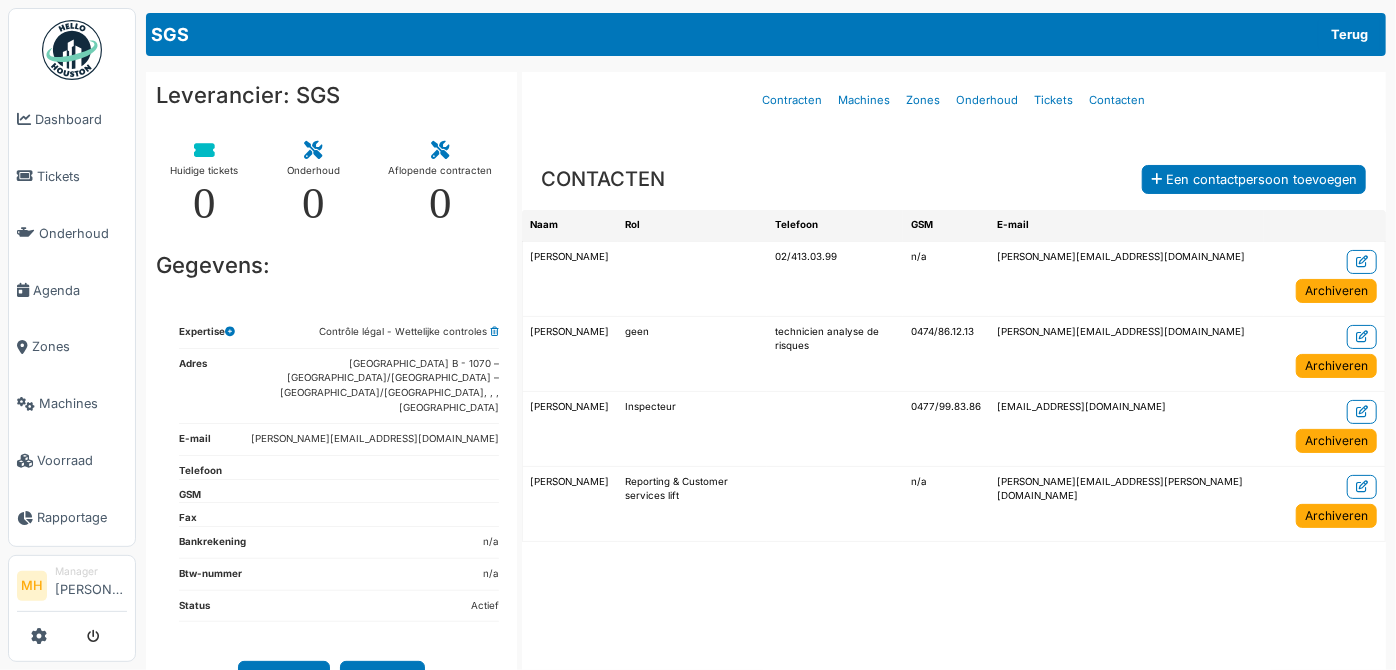 click on "Terug" at bounding box center (1349, 34) 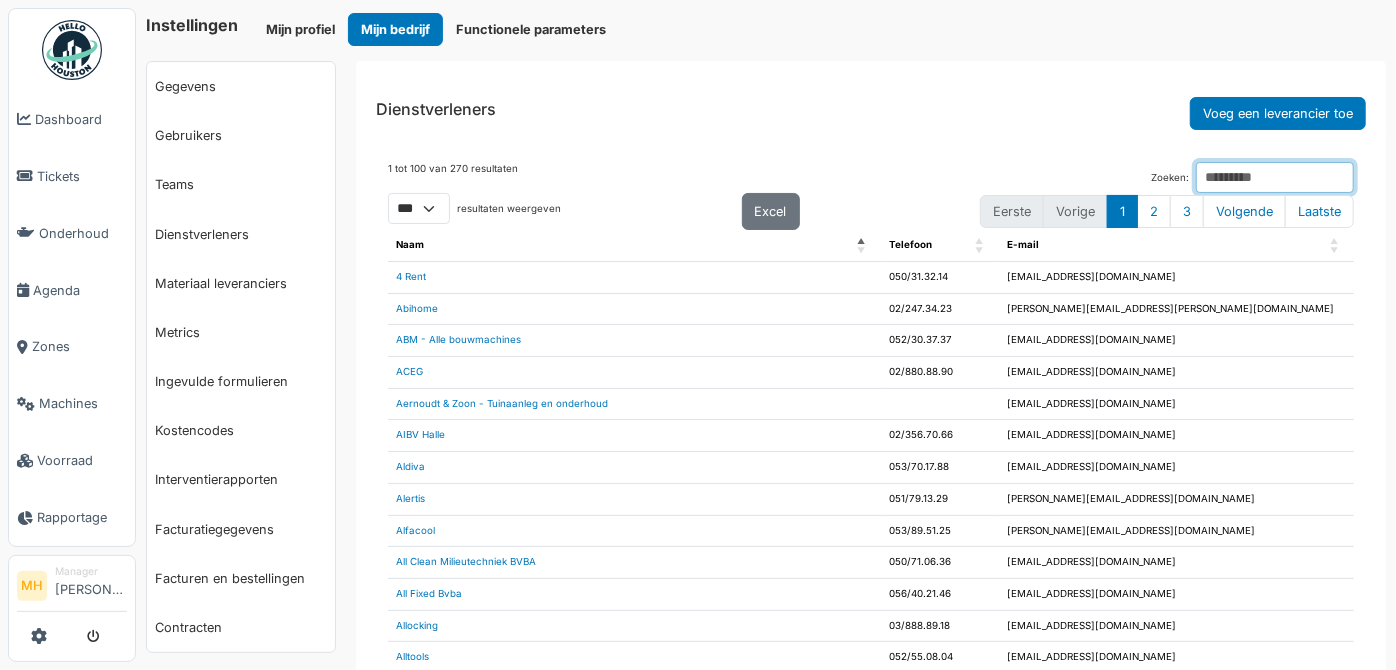 click on "Zoeken:" at bounding box center (1275, 177) 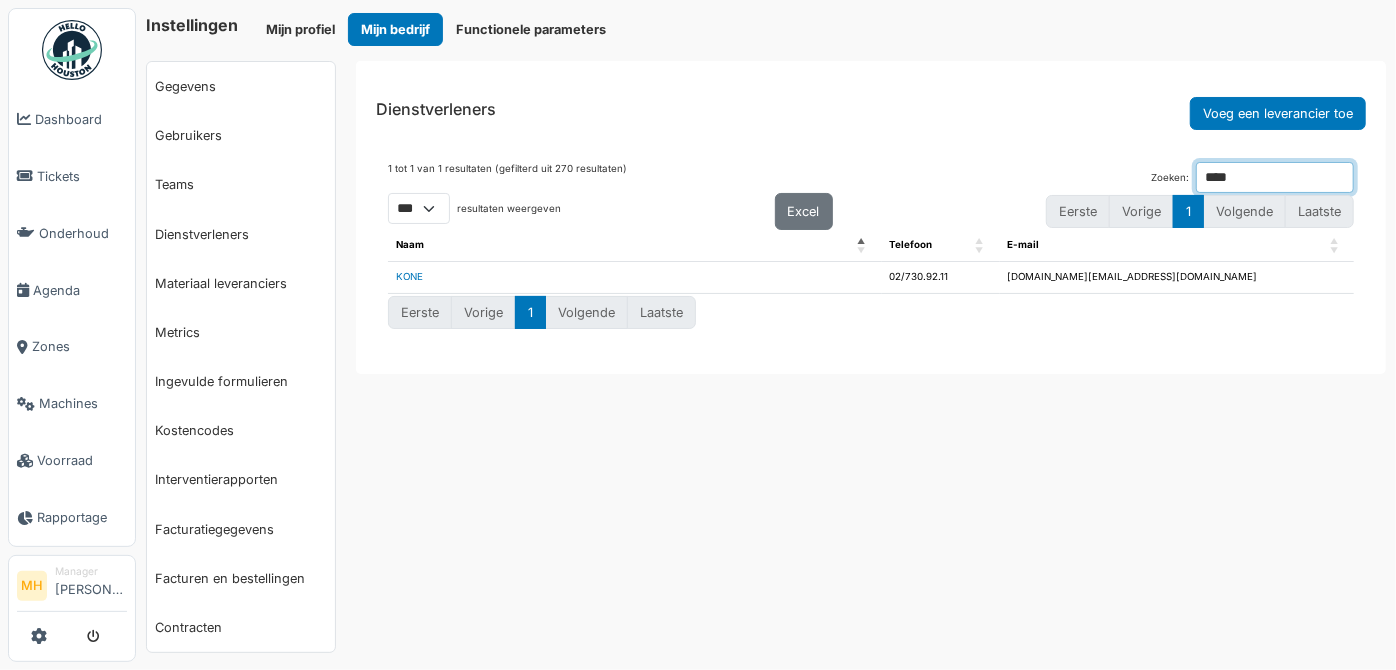 type on "****" 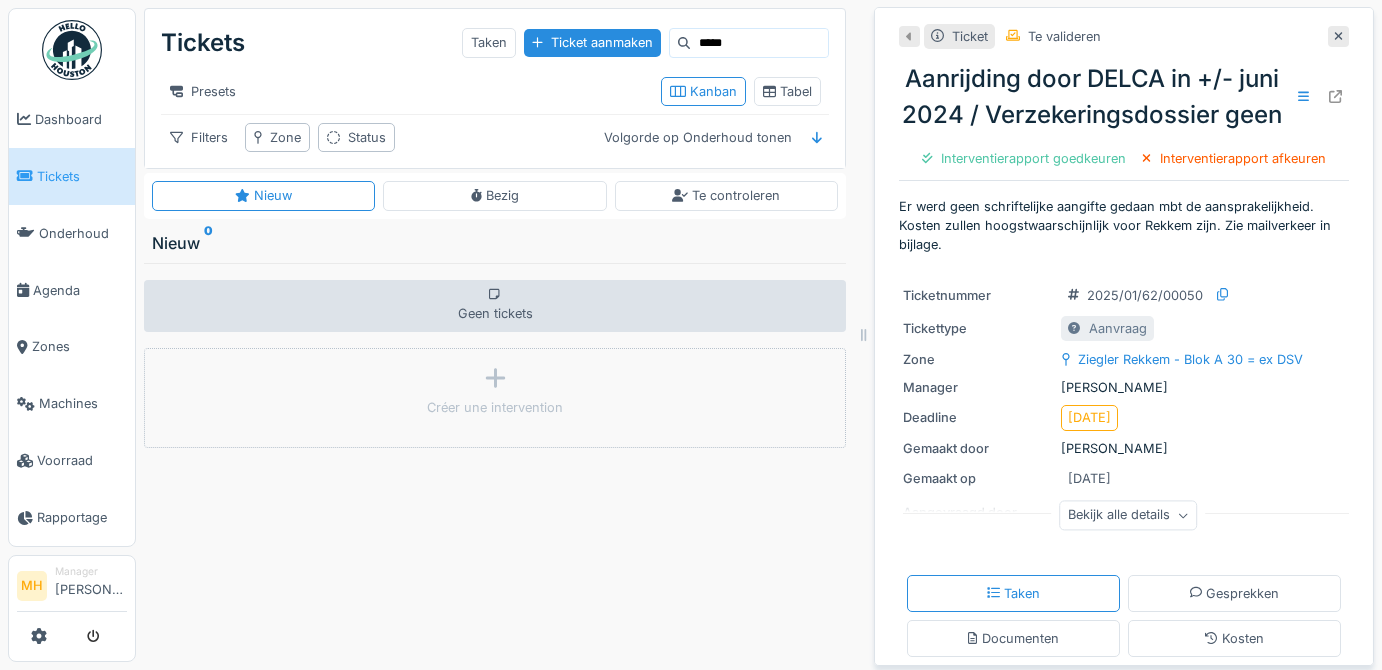scroll, scrollTop: 0, scrollLeft: 0, axis: both 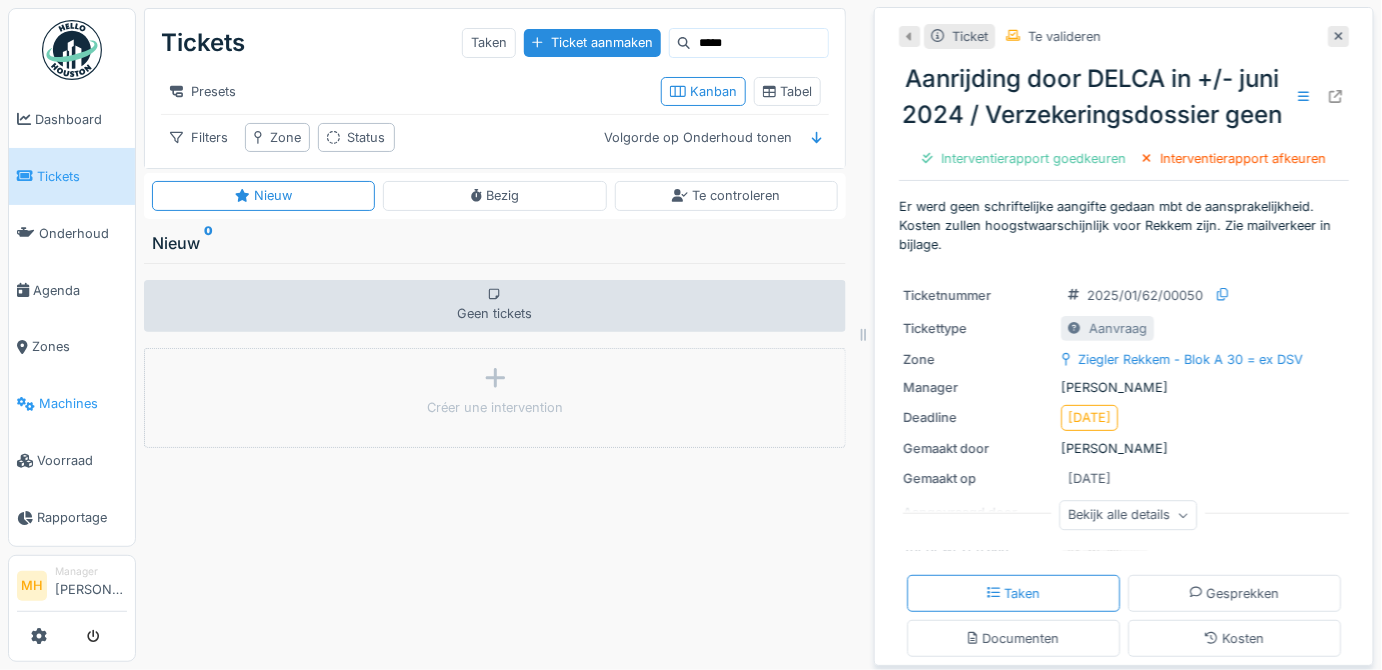click on "Machines" at bounding box center (83, 403) 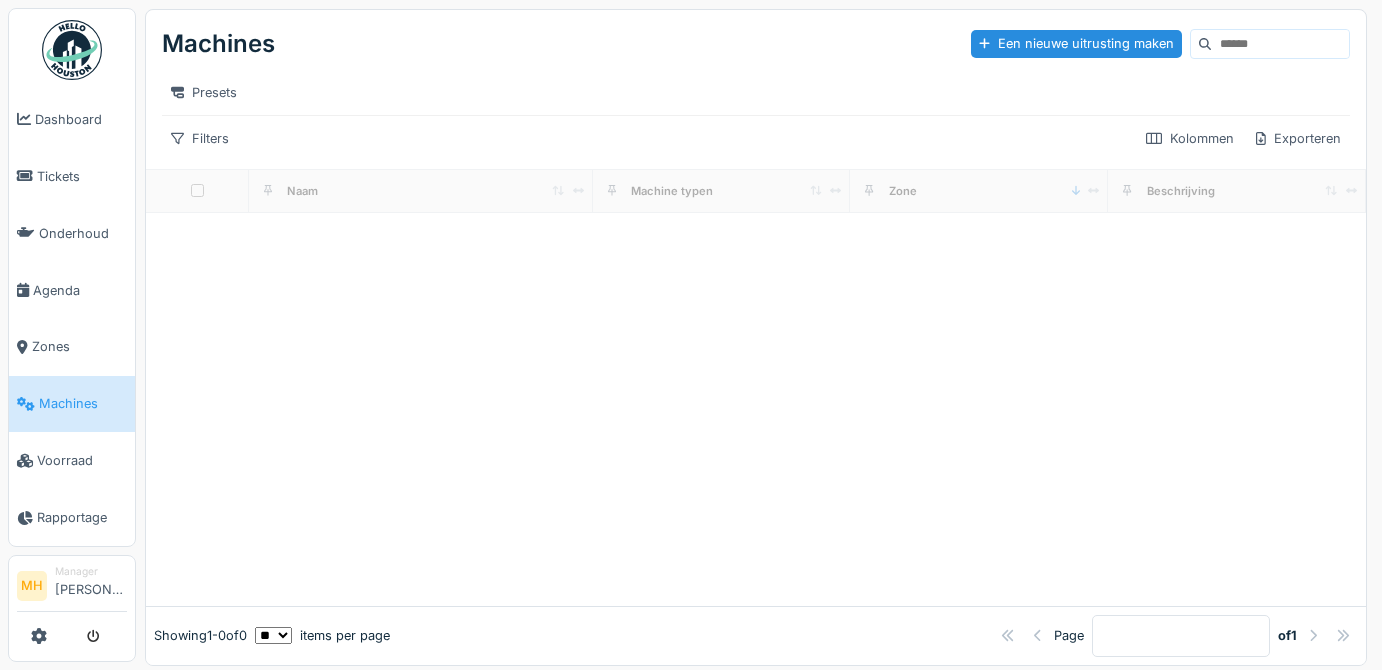 scroll, scrollTop: 0, scrollLeft: 0, axis: both 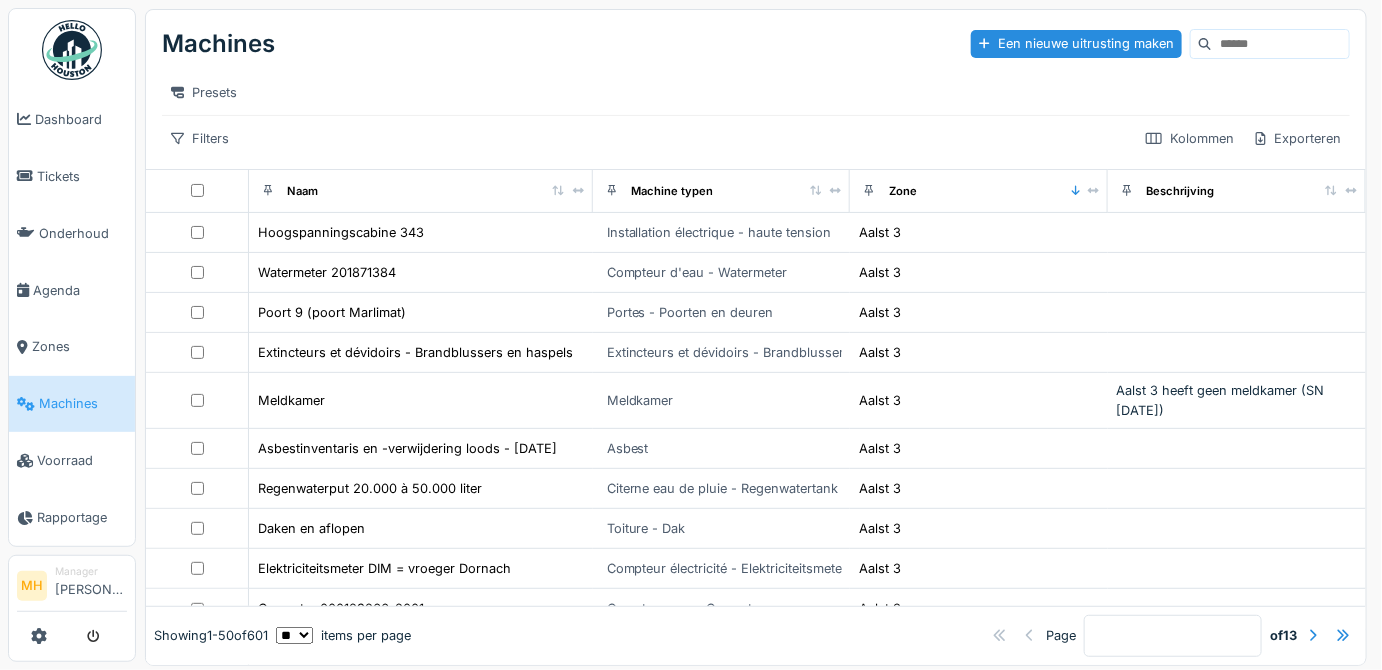 drag, startPoint x: 1175, startPoint y: 40, endPoint x: 1179, endPoint y: 29, distance: 11.7046995 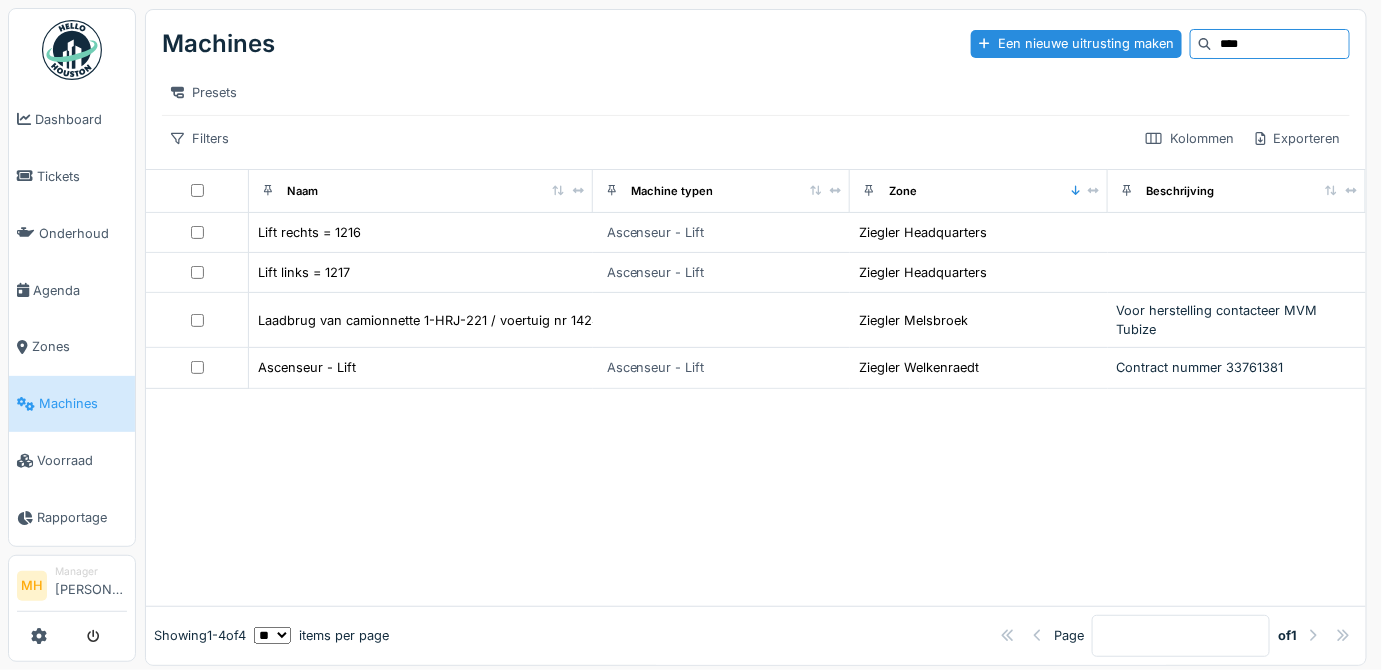 type on "****" 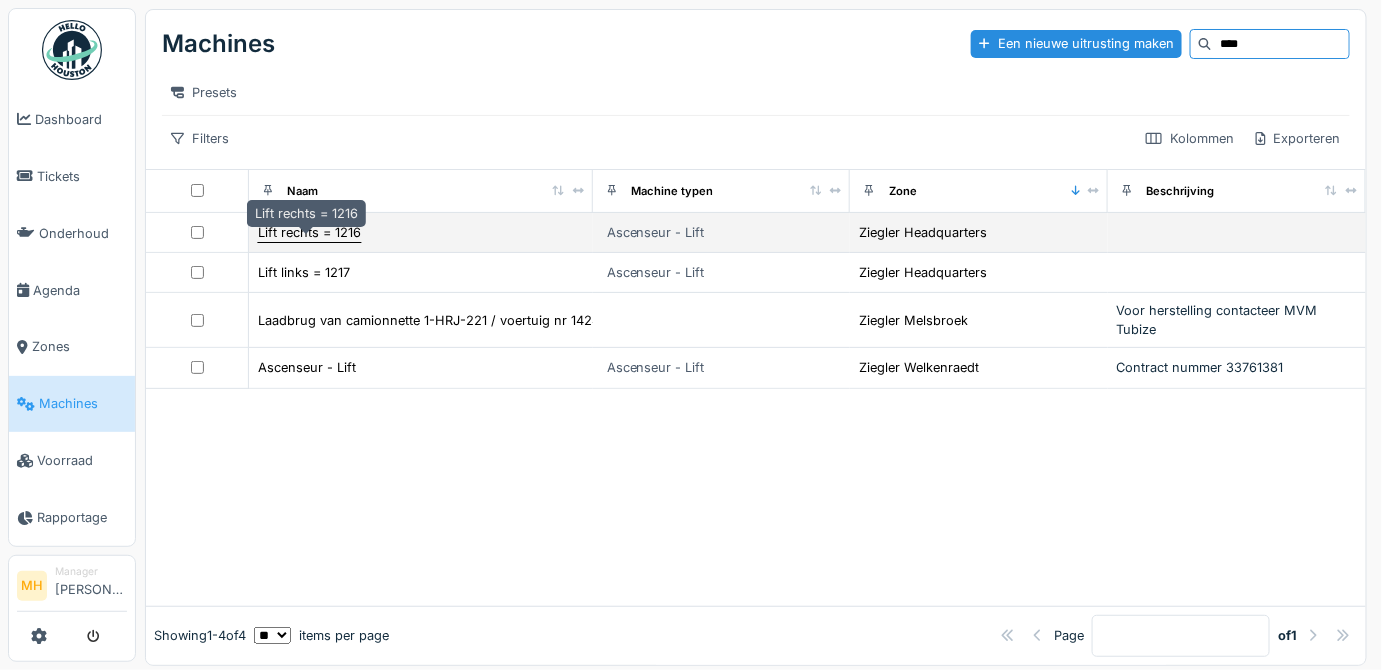 click on "Lift rechts = 1216" at bounding box center (309, 232) 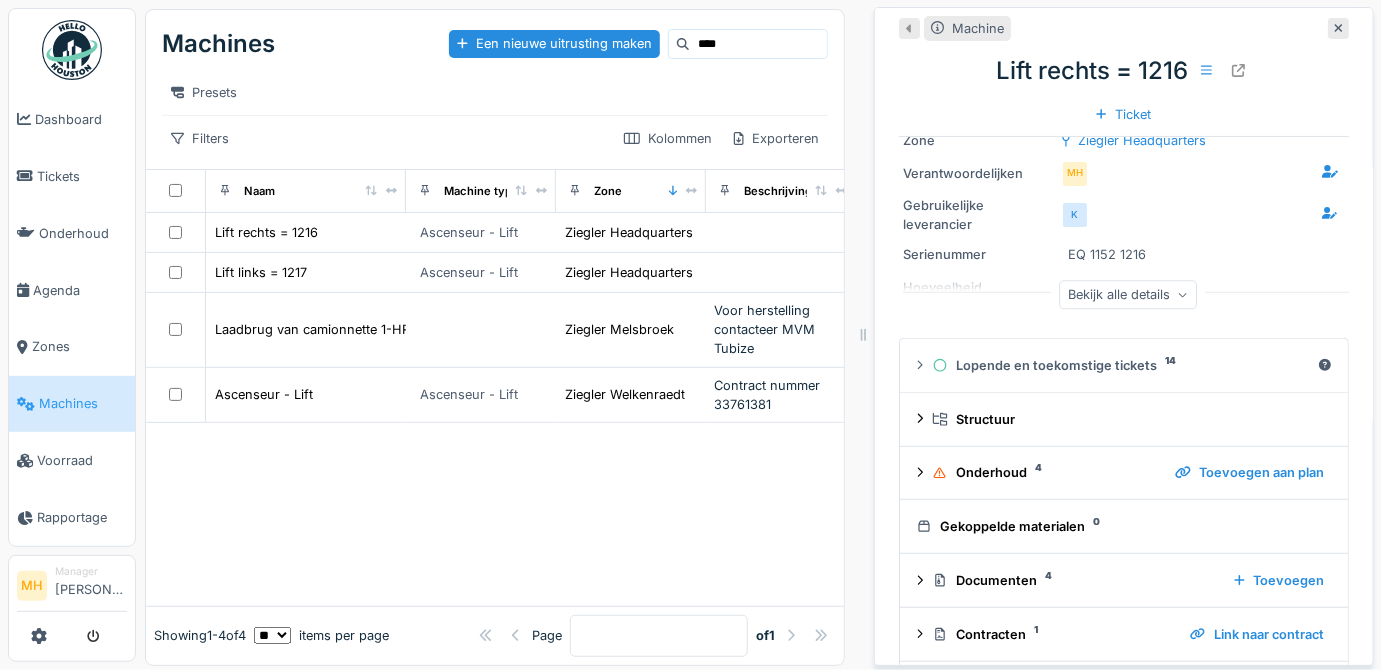 scroll, scrollTop: 0, scrollLeft: 0, axis: both 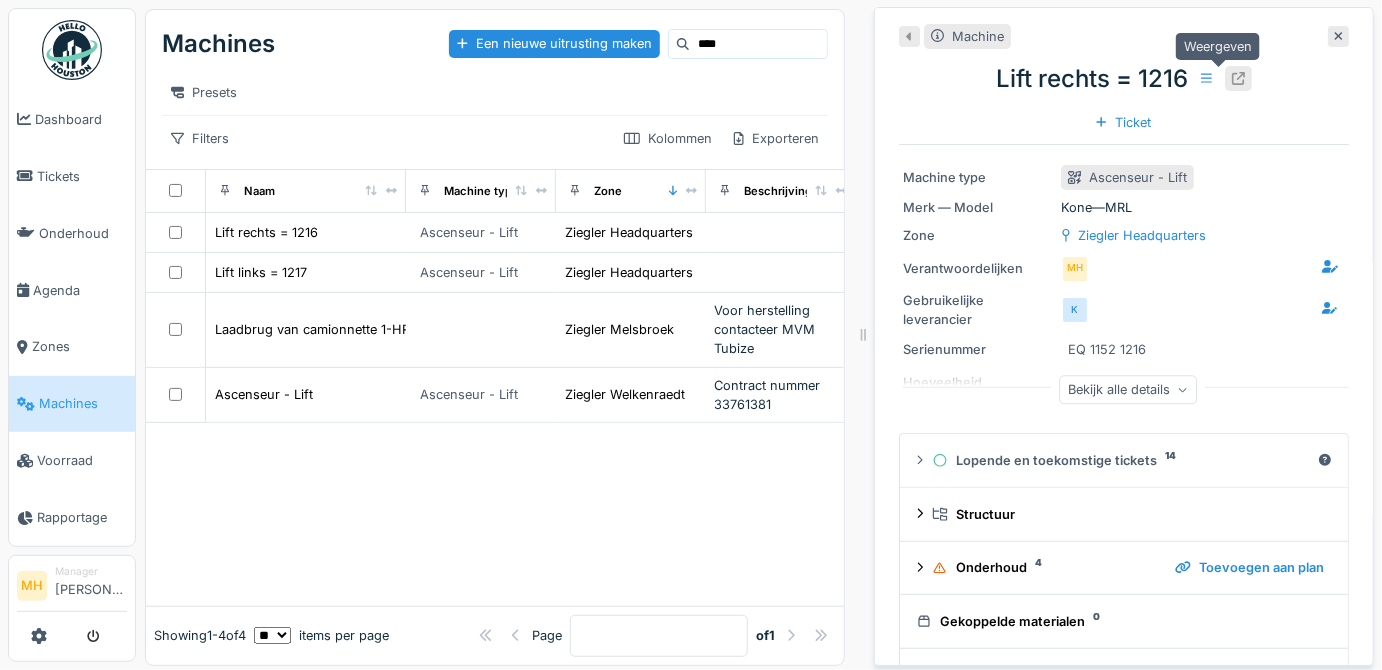 click 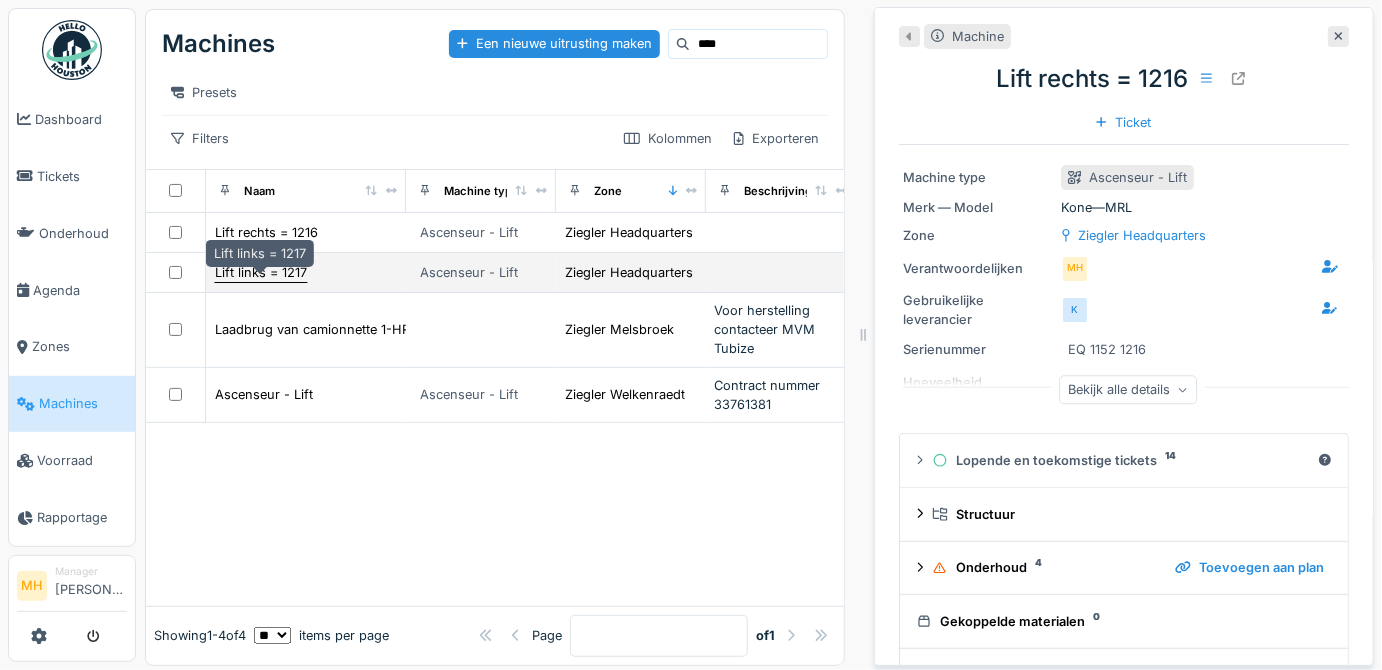 click on "Lift links = 1217" at bounding box center [261, 272] 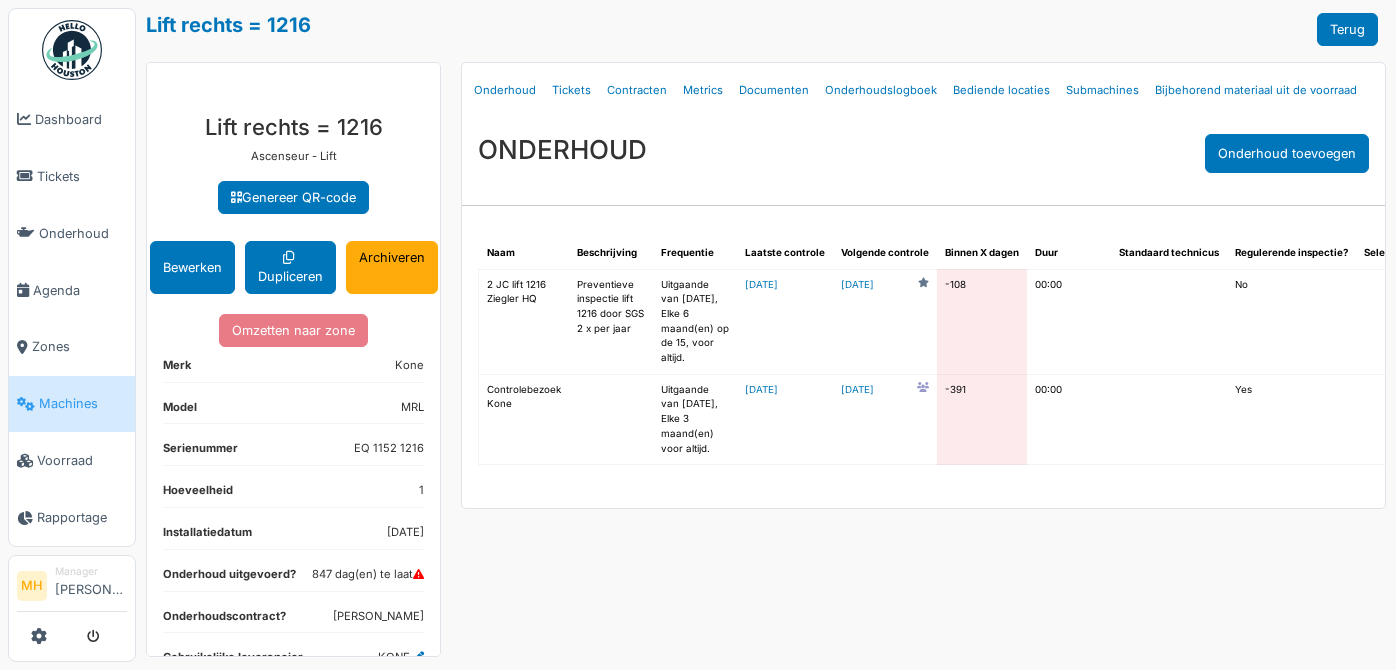 scroll, scrollTop: 0, scrollLeft: 0, axis: both 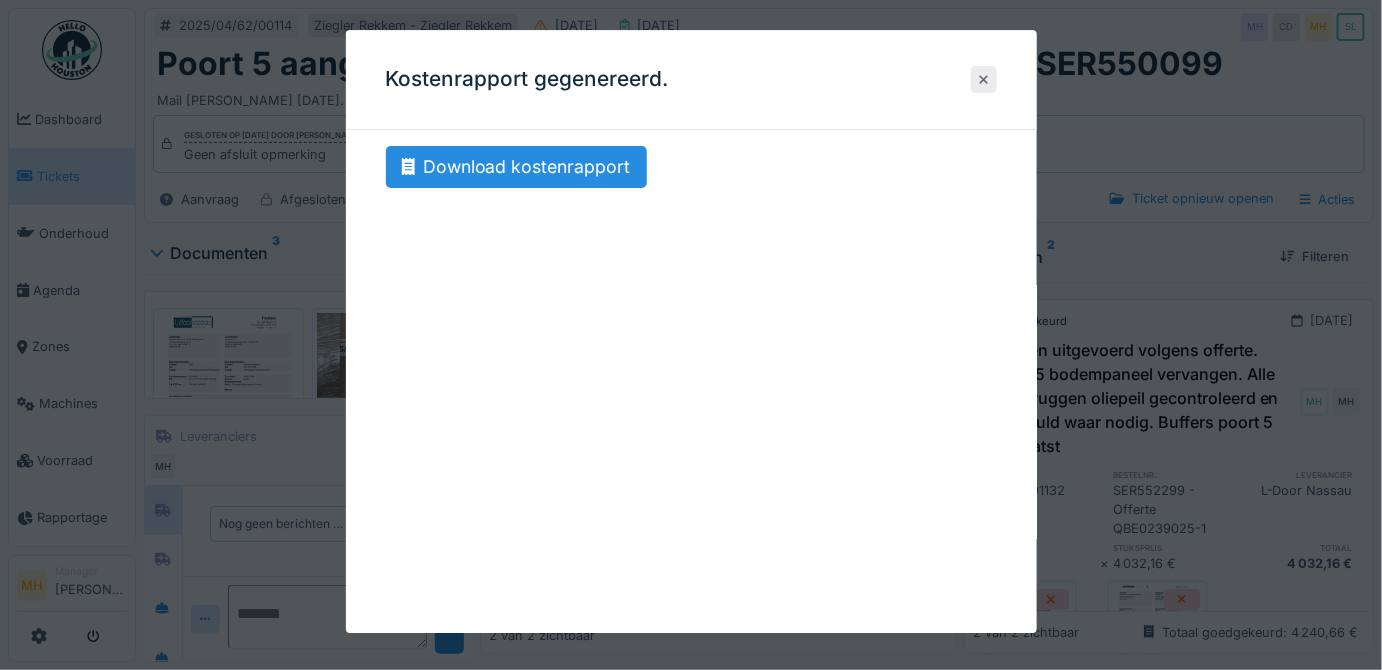 click at bounding box center (984, 79) 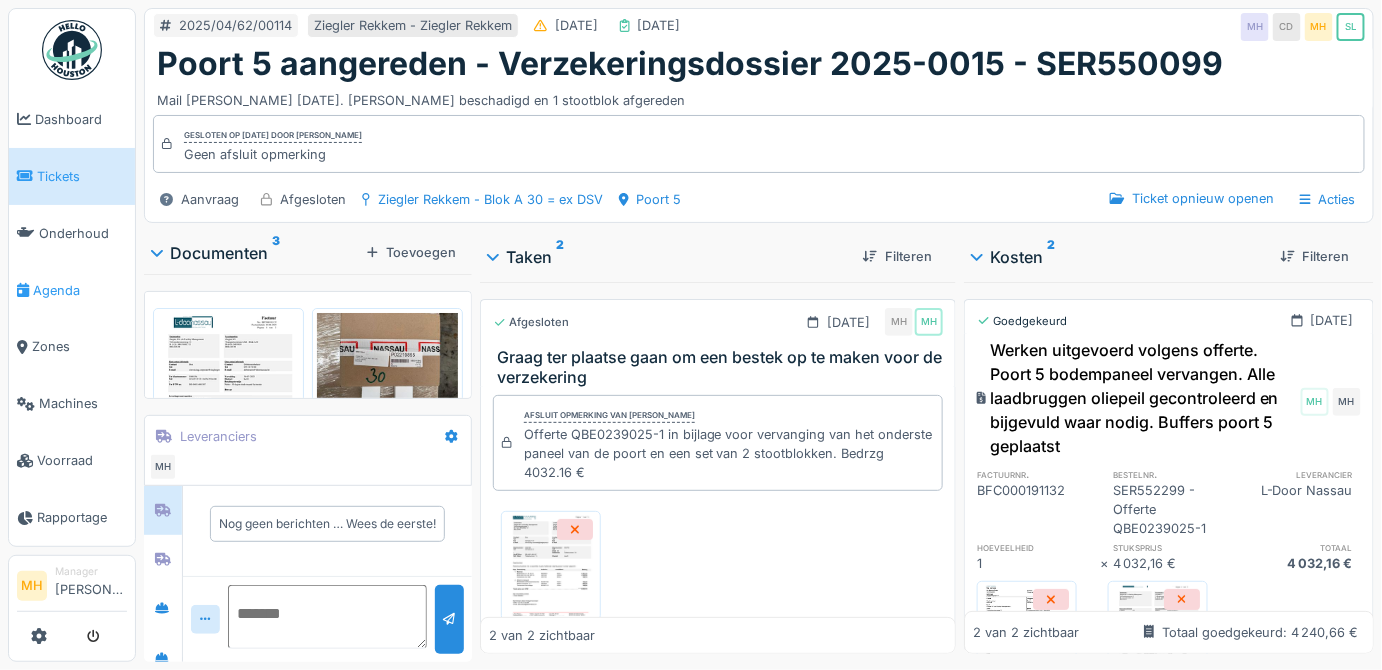 click on "Agenda" at bounding box center [80, 290] 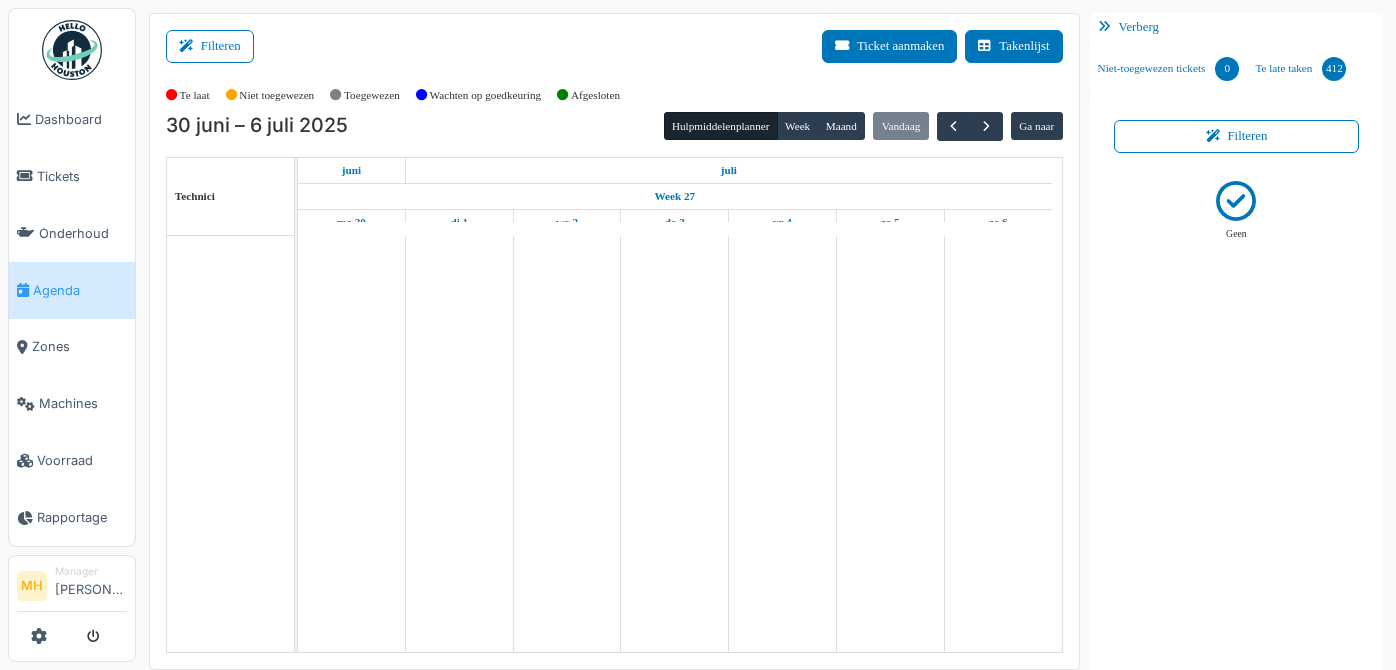 scroll, scrollTop: 0, scrollLeft: 0, axis: both 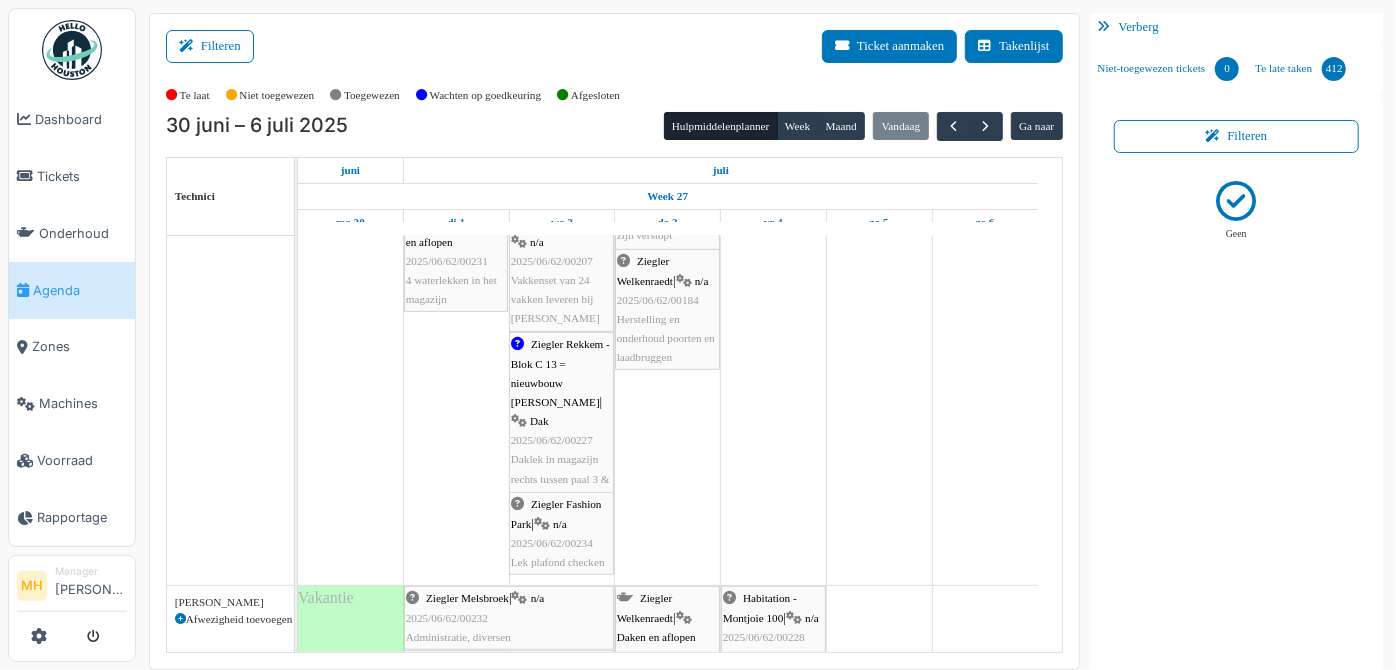 click on "Ziegler Rekkem - Blok C 13 = nieuwbouw Ziegler
|     Dak
2025/06/62/00227
Daklek in magazijn rechts tussen paal 3 & 4" at bounding box center [561, 421] 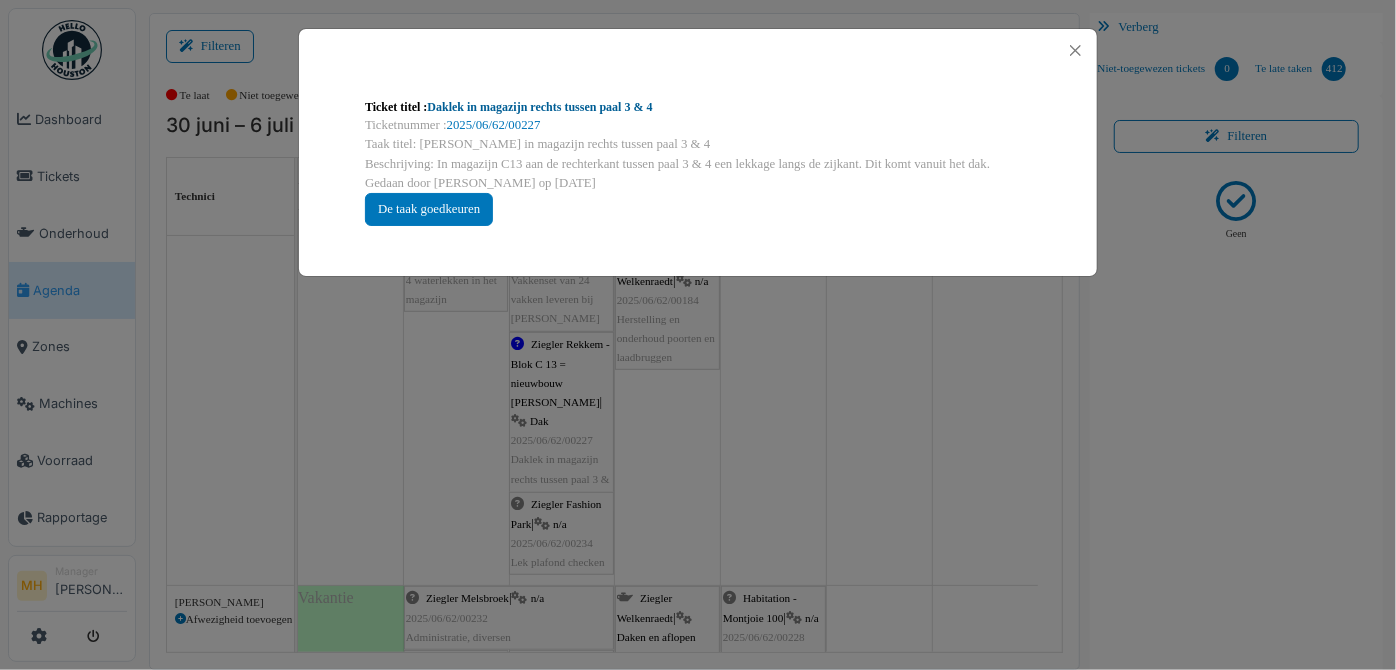 click on "Daklek in magazijn rechts tussen paal 3 & 4" at bounding box center (539, 107) 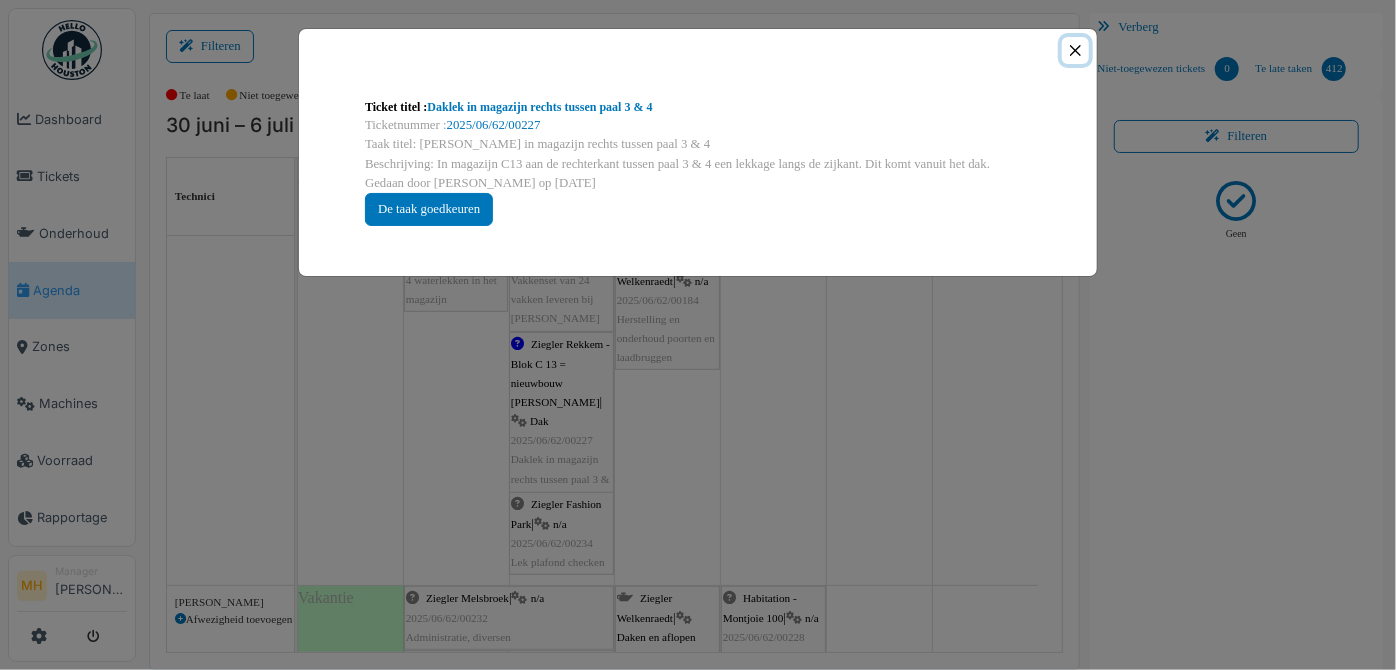 click at bounding box center (1075, 50) 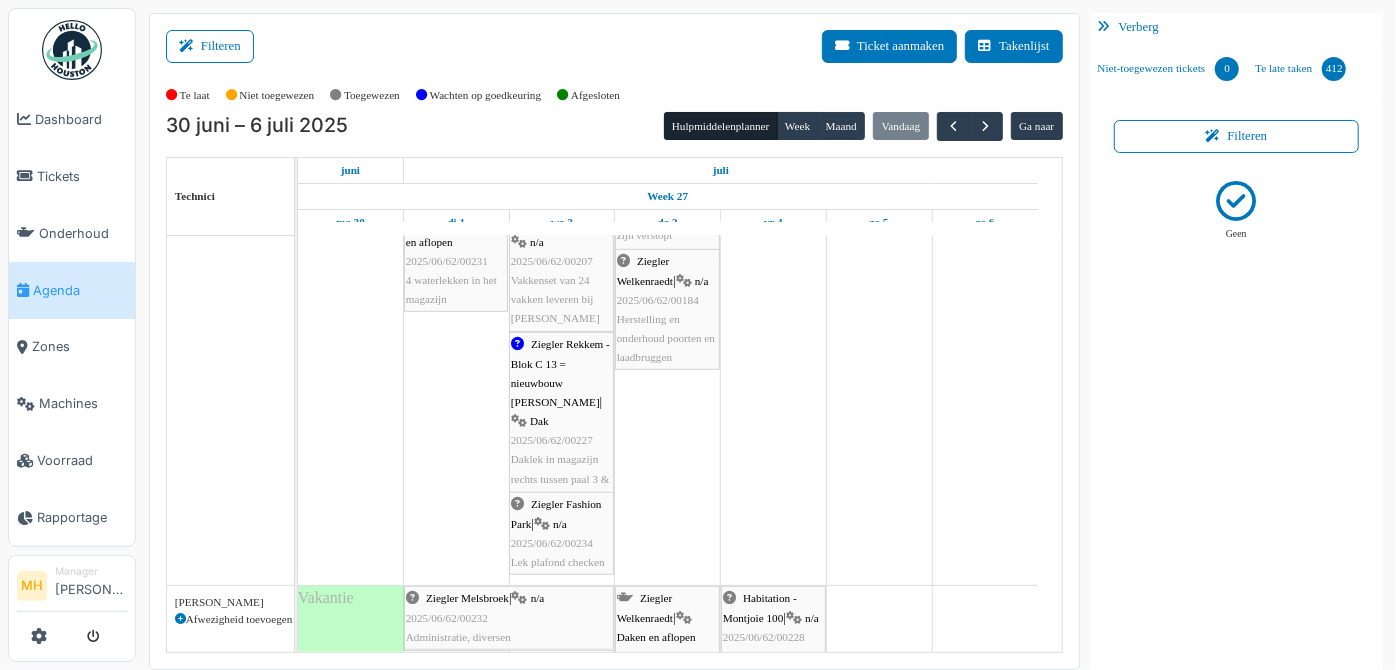 scroll, scrollTop: 545, scrollLeft: 0, axis: vertical 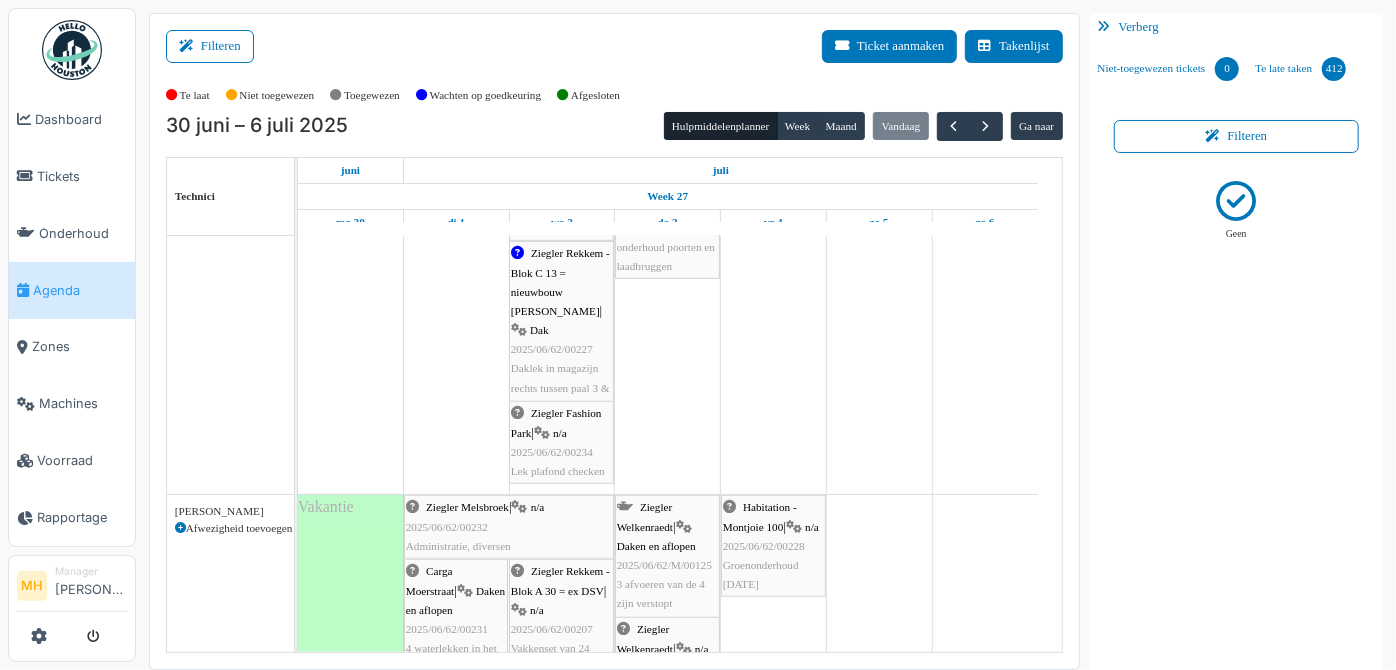 click on "Ziegler Fashion Park
|     n/a
2025/06/62/00234
Lek plafond checken" at bounding box center [561, 442] 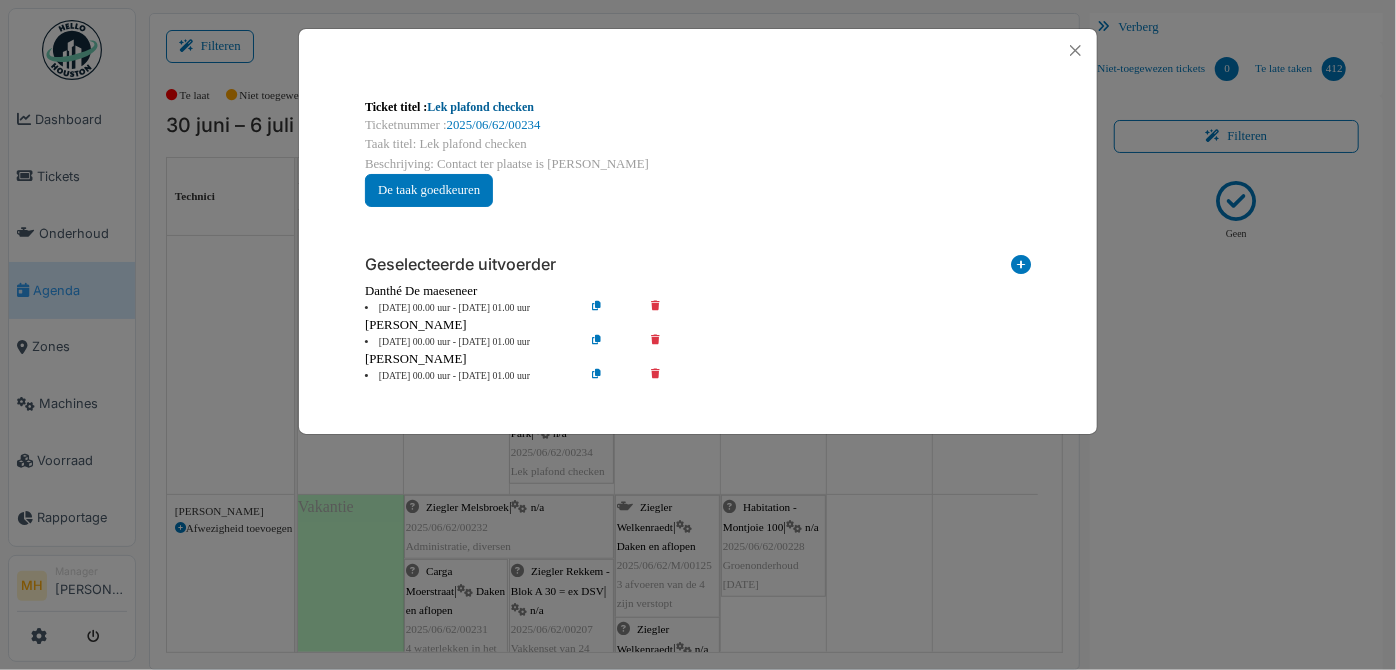 click on "Lek plafond checken" at bounding box center (480, 107) 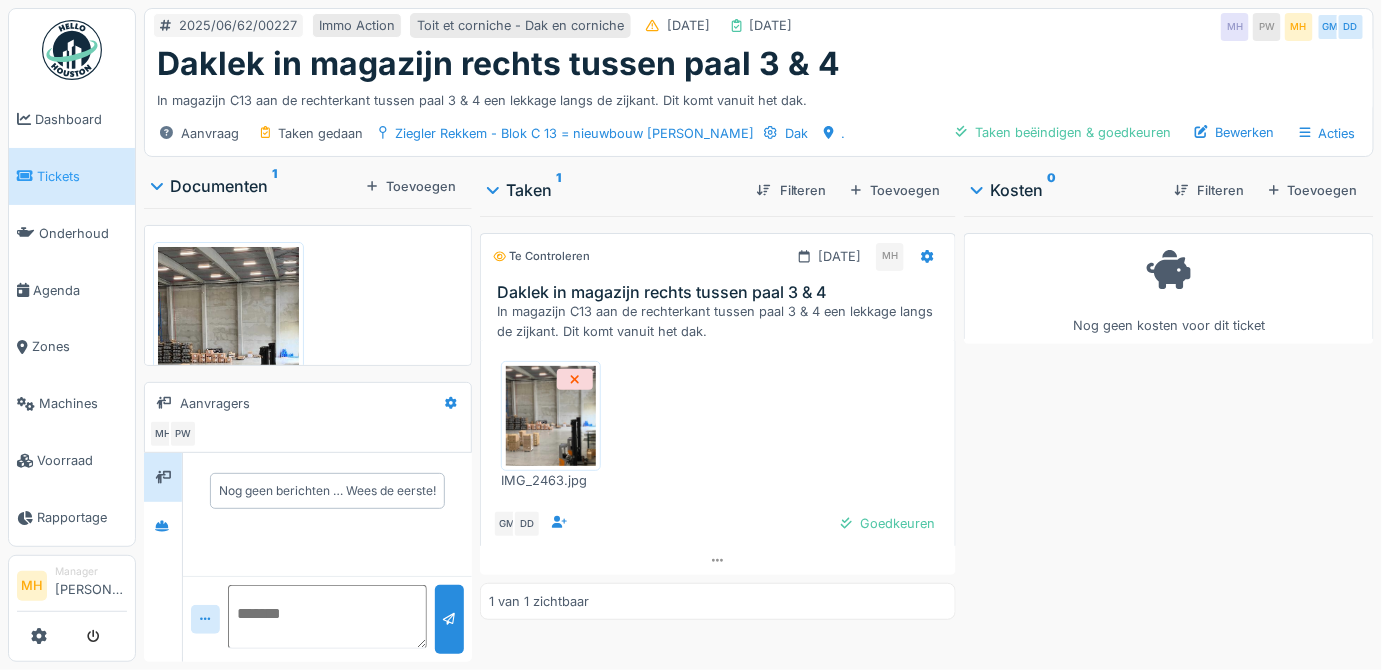 scroll, scrollTop: 0, scrollLeft: 0, axis: both 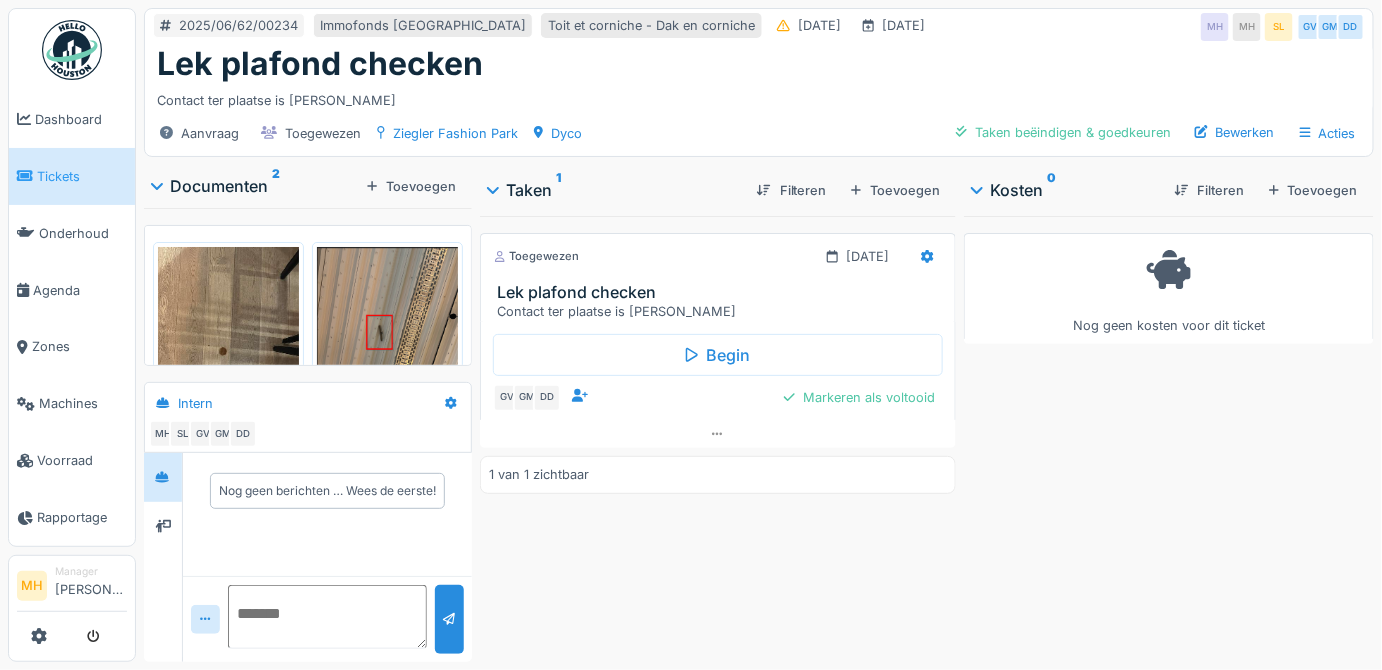 click at bounding box center [387, 341] 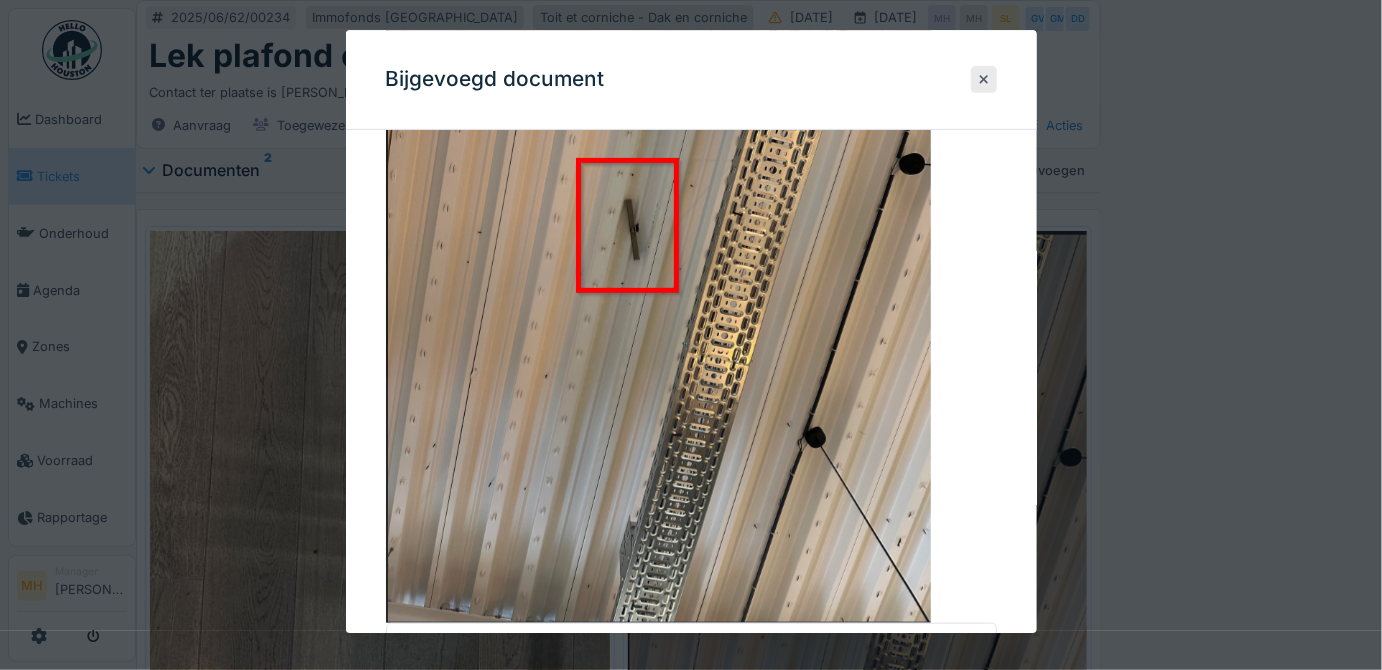 scroll, scrollTop: 0, scrollLeft: 0, axis: both 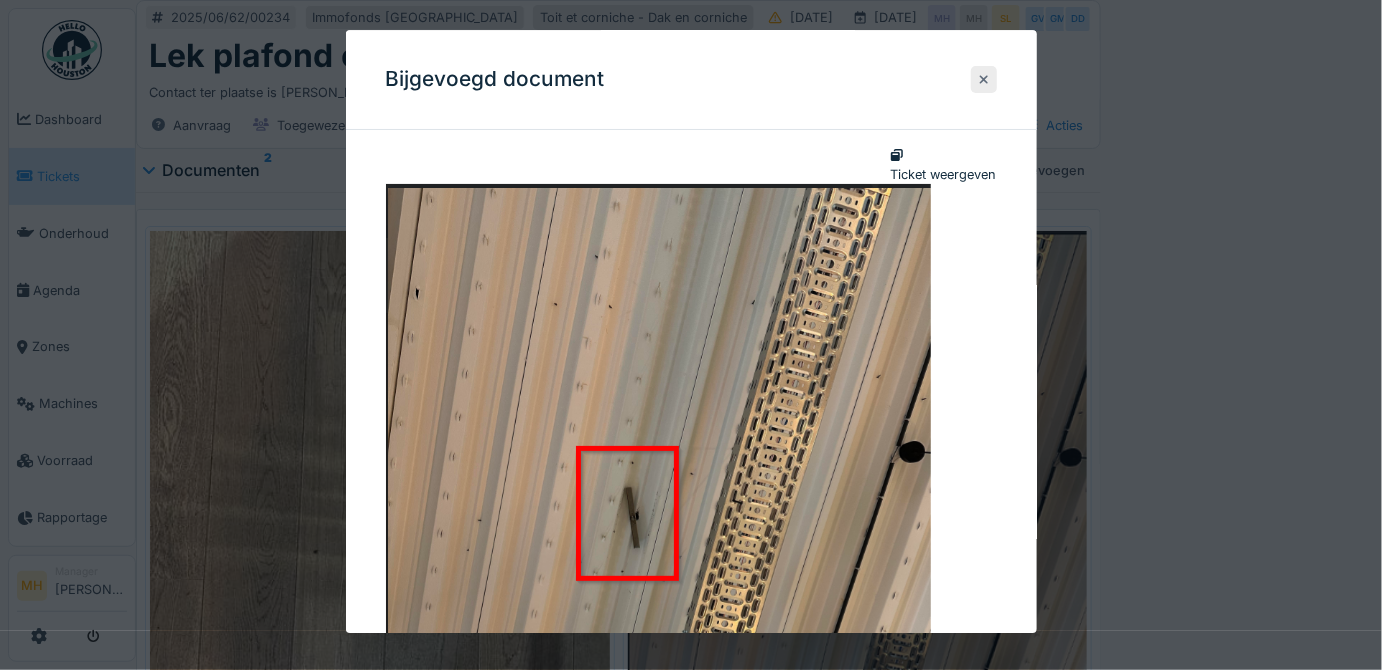 click at bounding box center (984, 79) 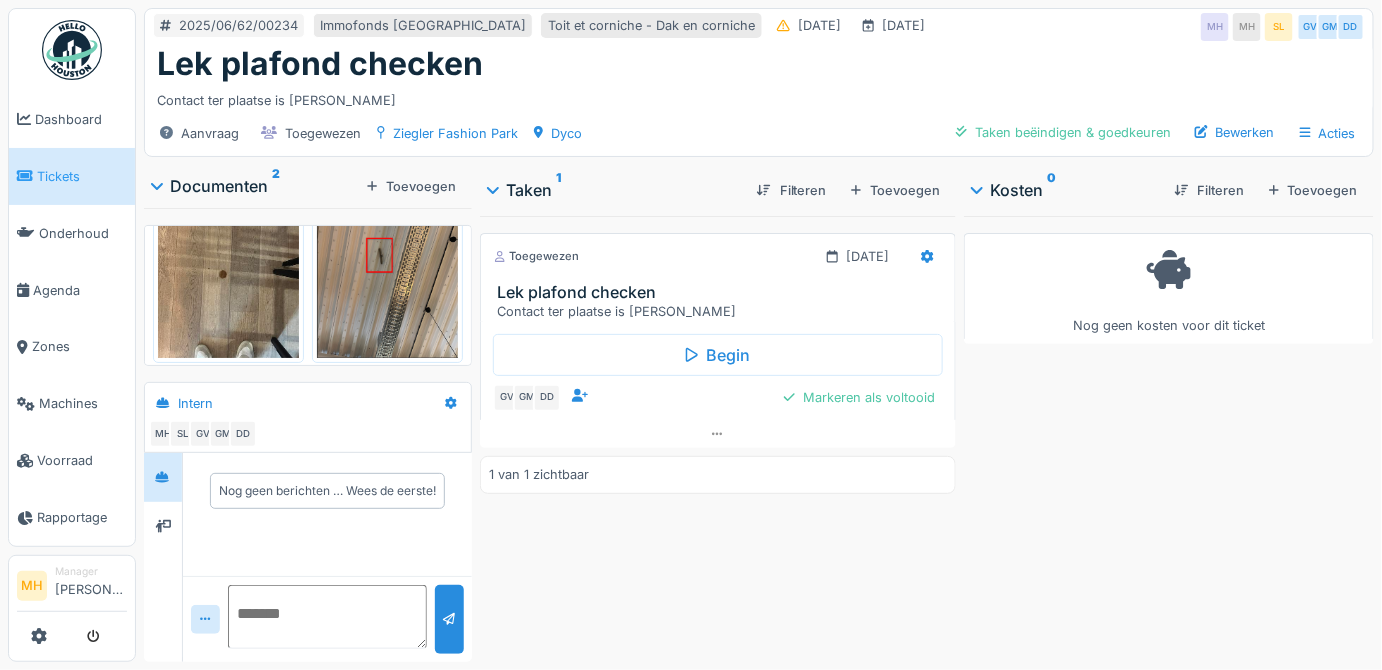 scroll, scrollTop: 97, scrollLeft: 0, axis: vertical 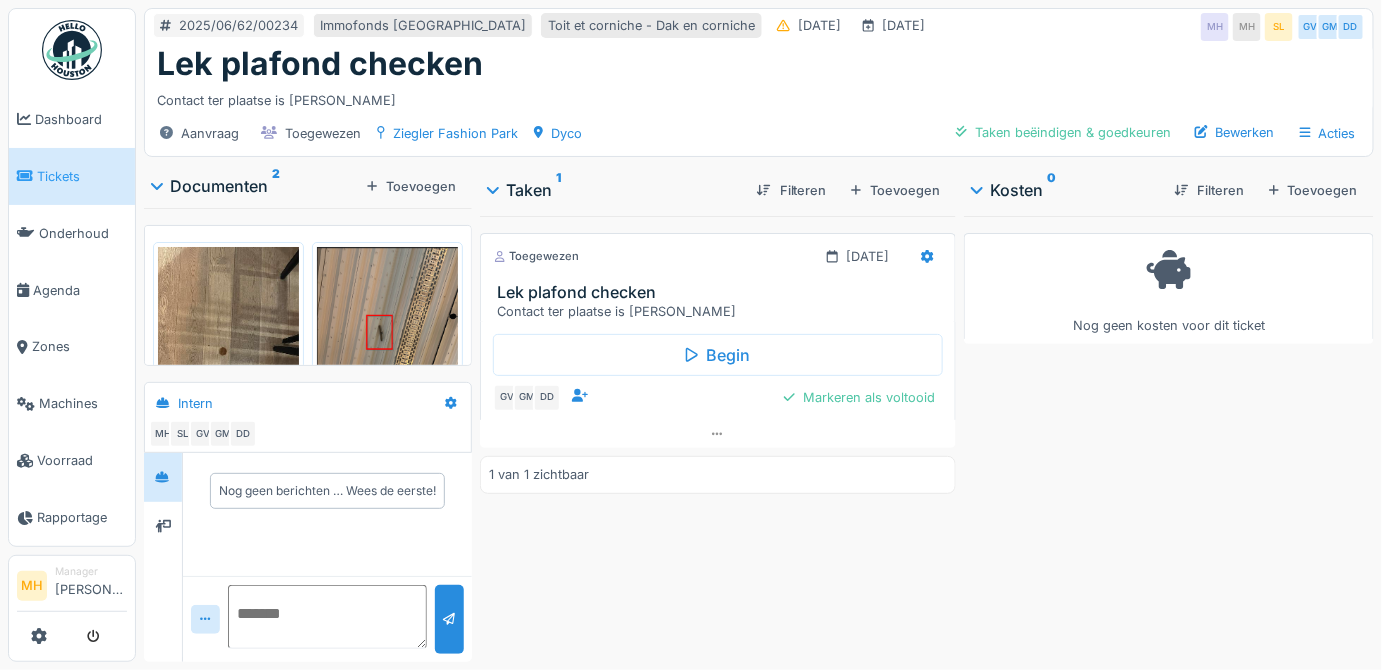 click at bounding box center (228, 341) 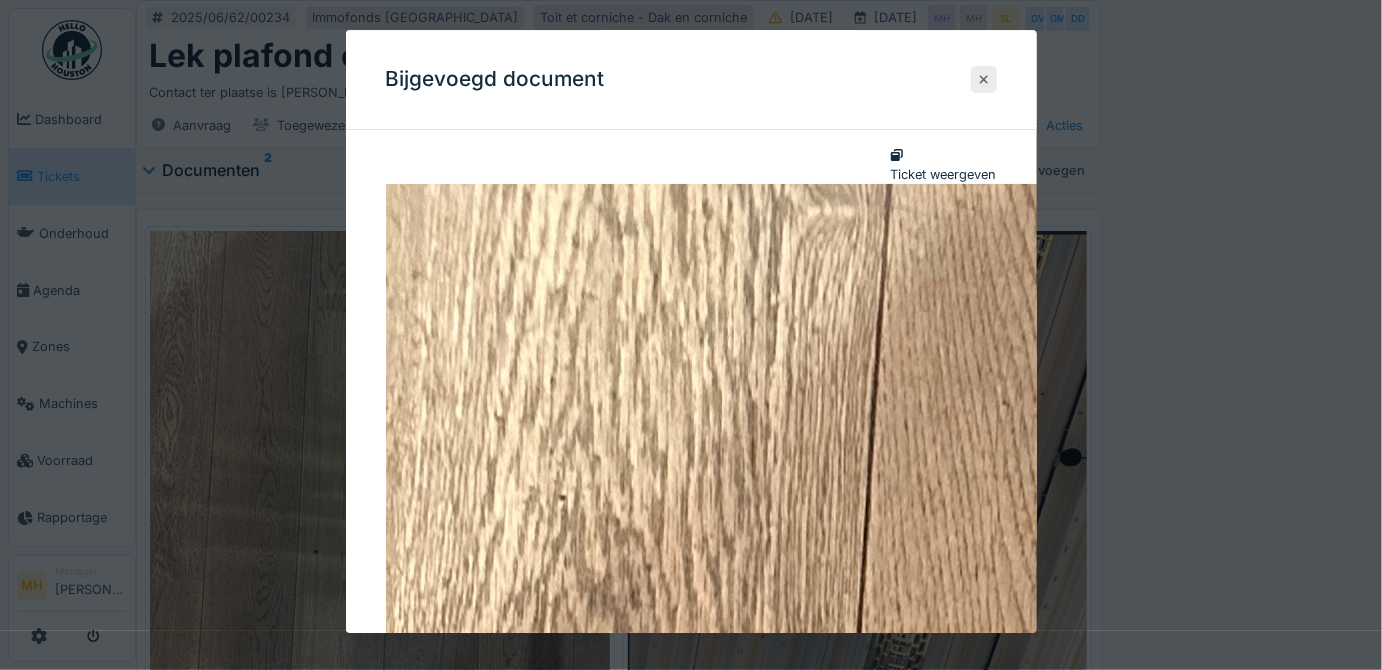 click at bounding box center [984, 79] 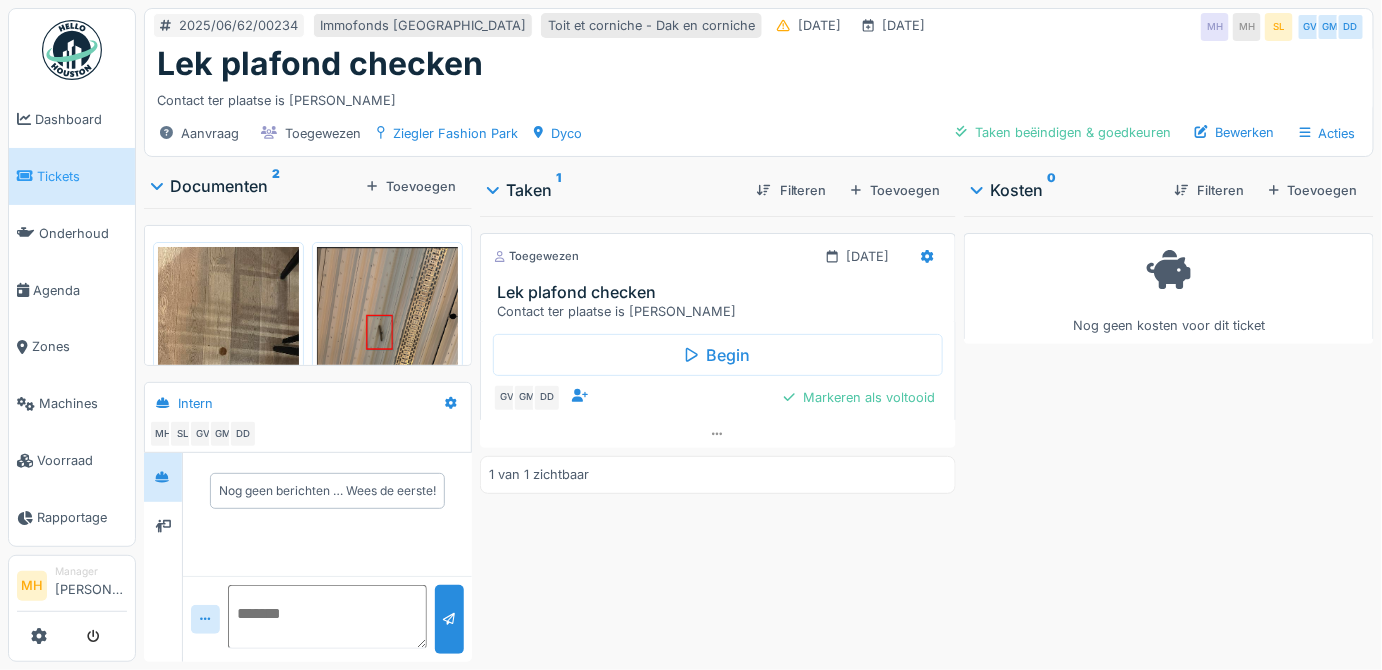 click at bounding box center [387, 341] 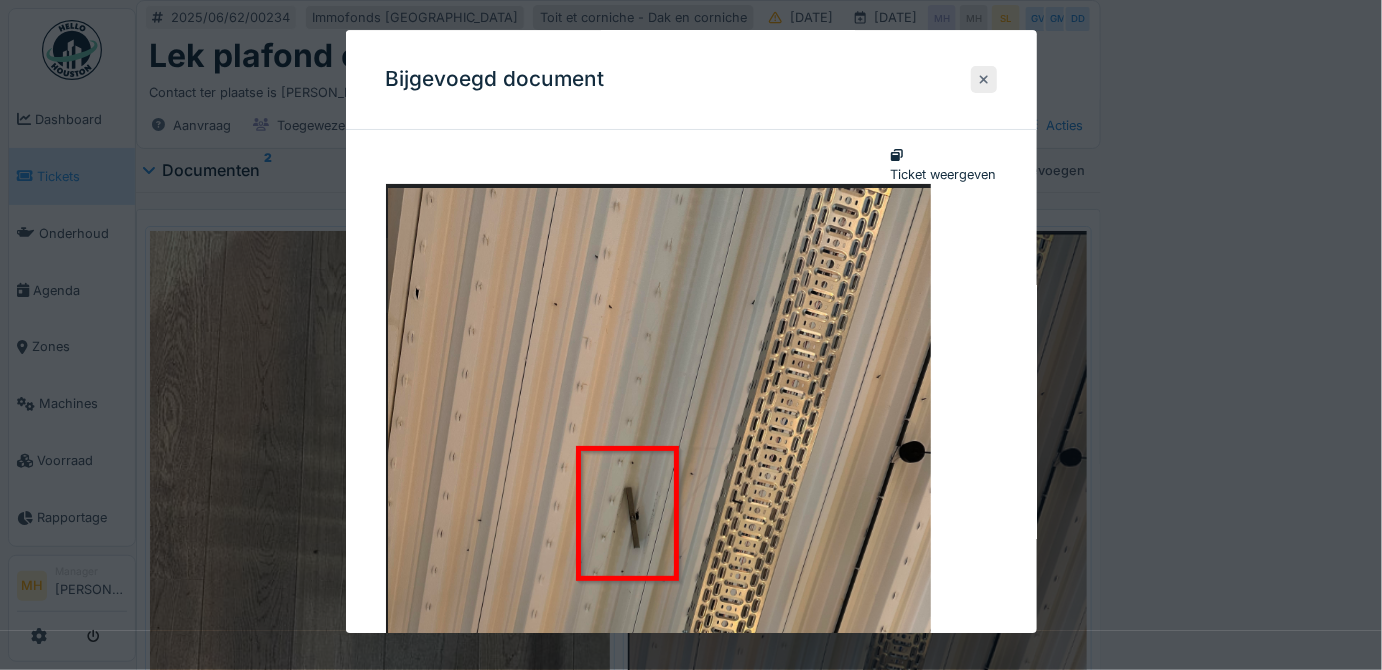 click at bounding box center (984, 79) 